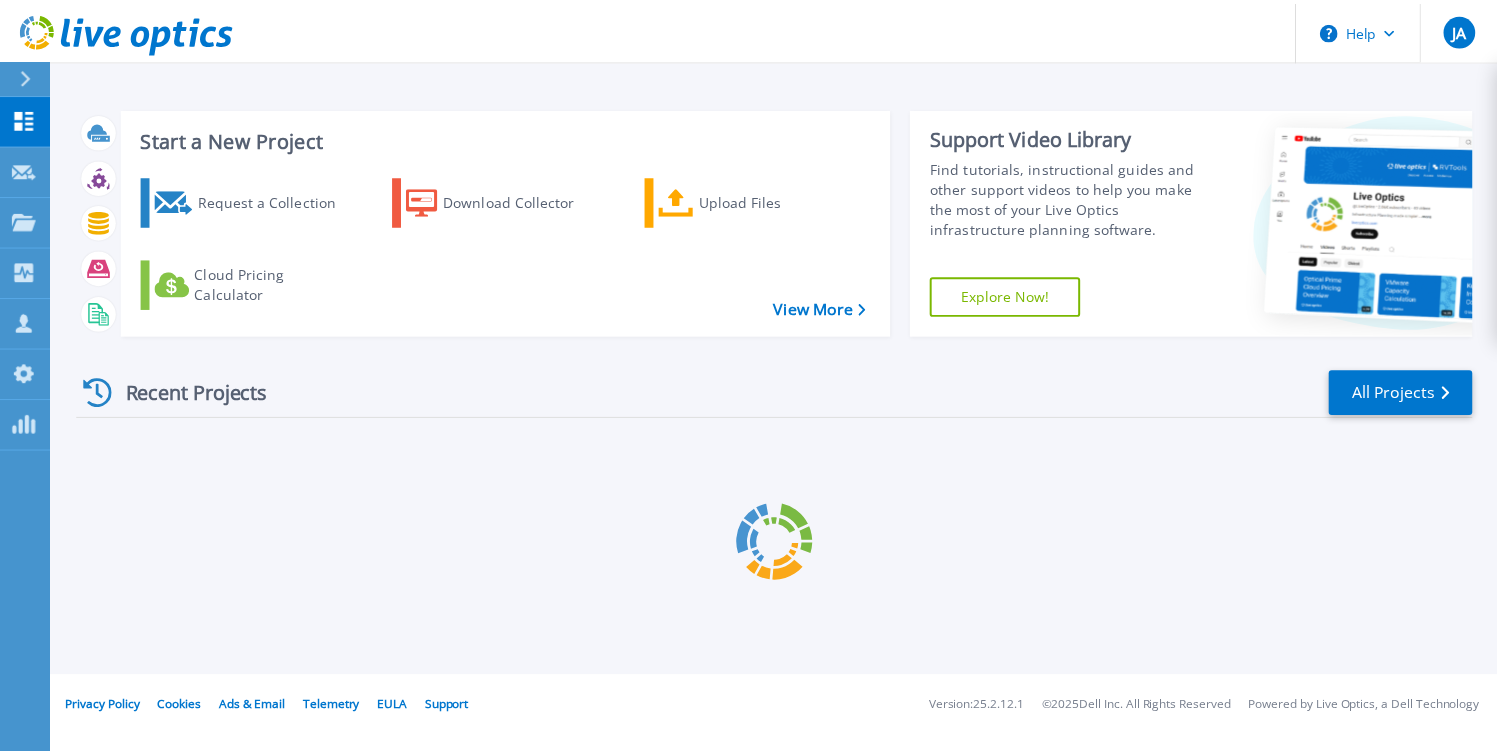 scroll, scrollTop: 0, scrollLeft: 0, axis: both 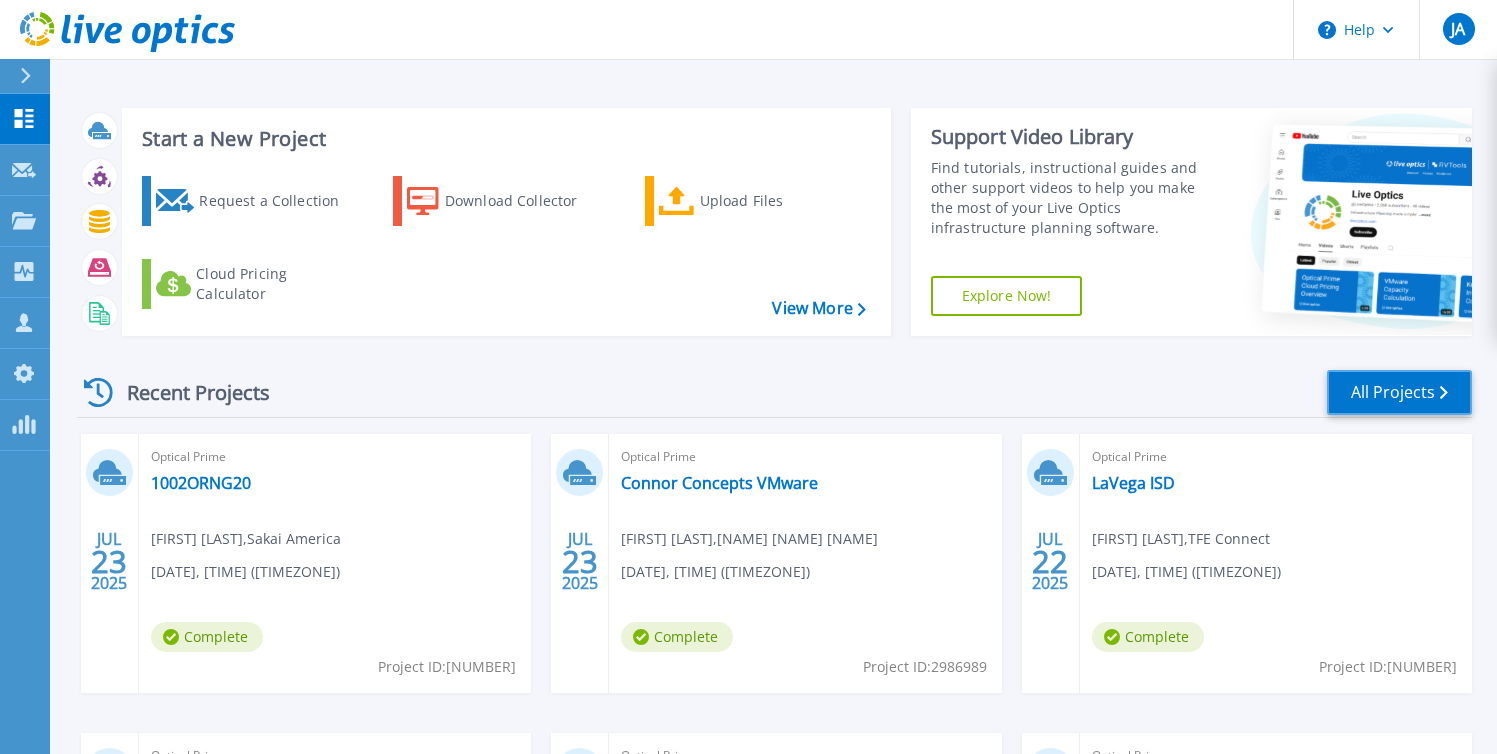 click on "All Projects" at bounding box center [1399, 392] 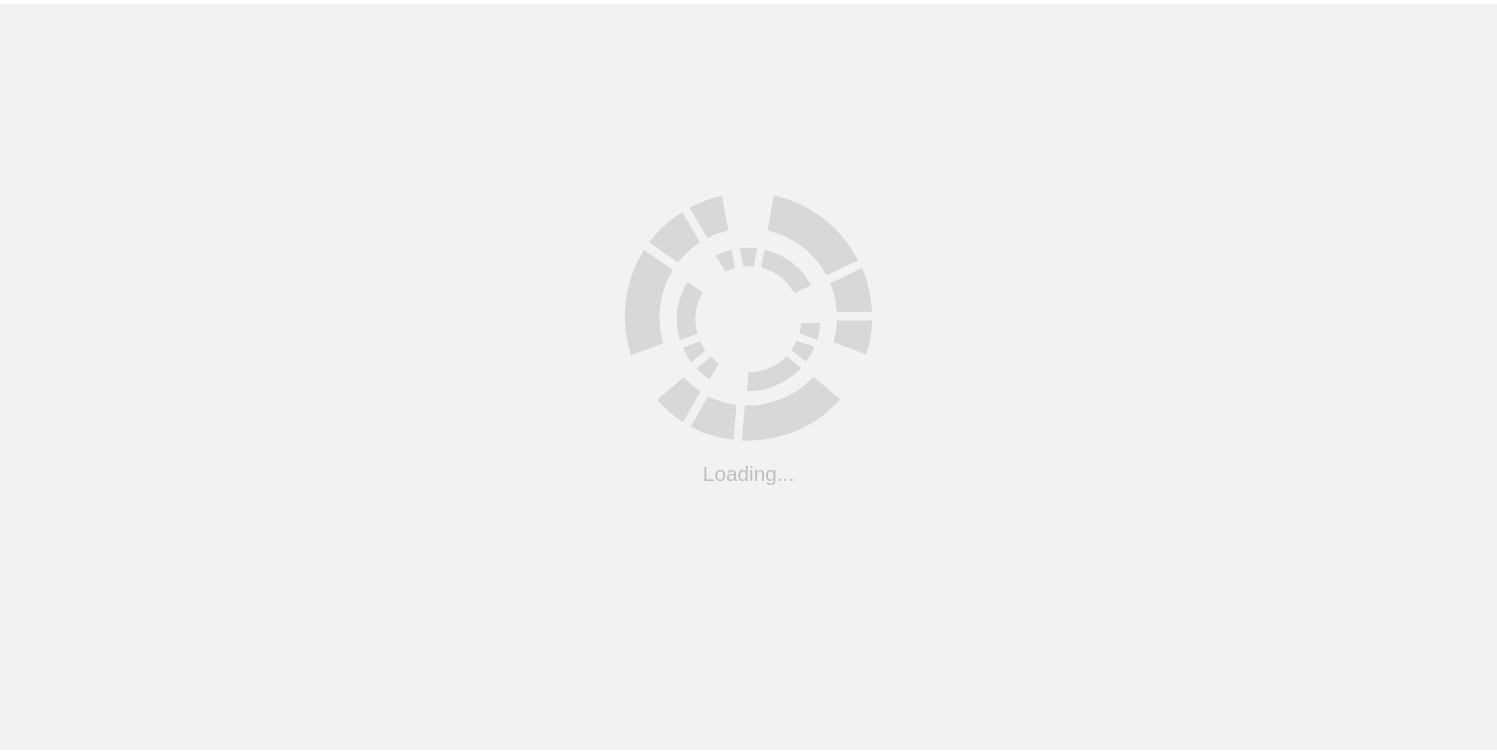 scroll, scrollTop: 0, scrollLeft: 0, axis: both 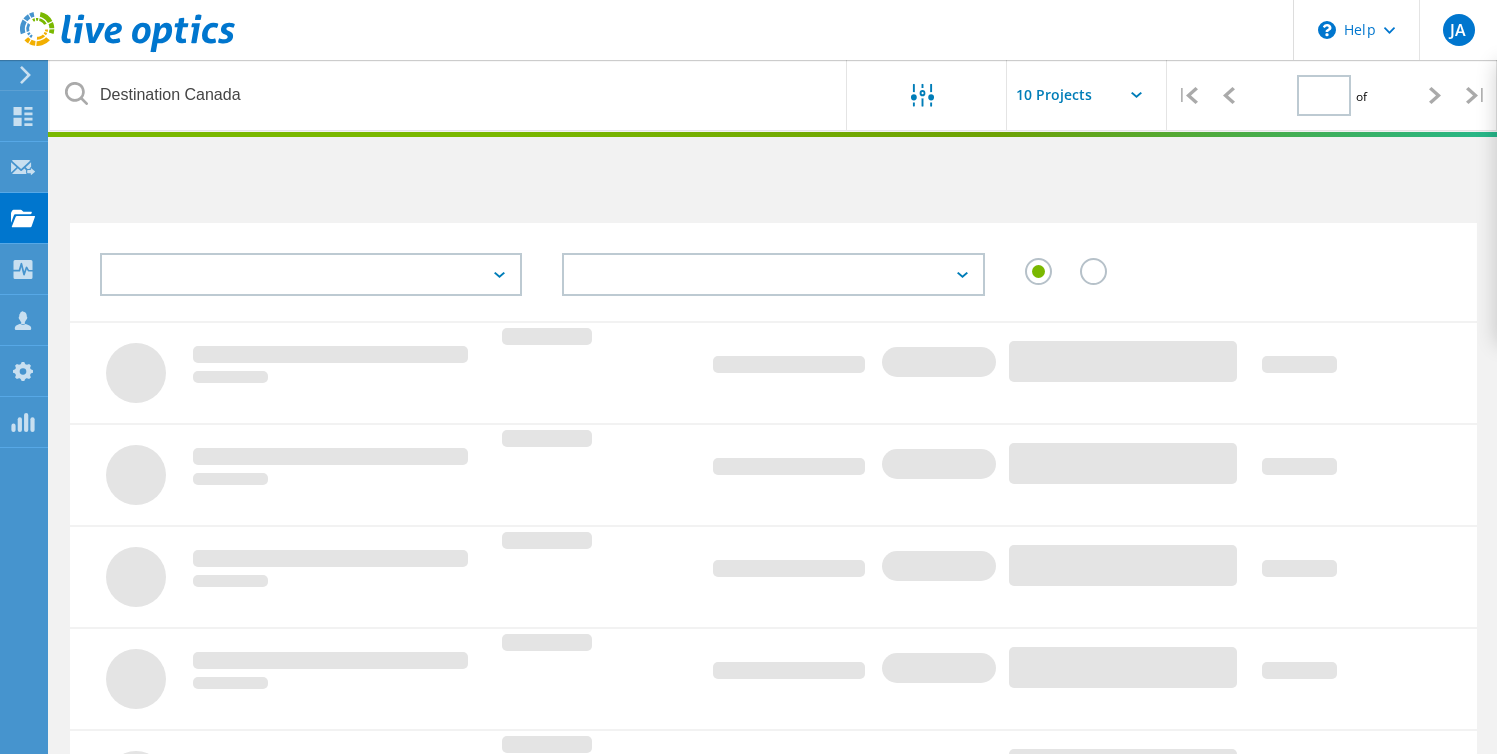 type on "1" 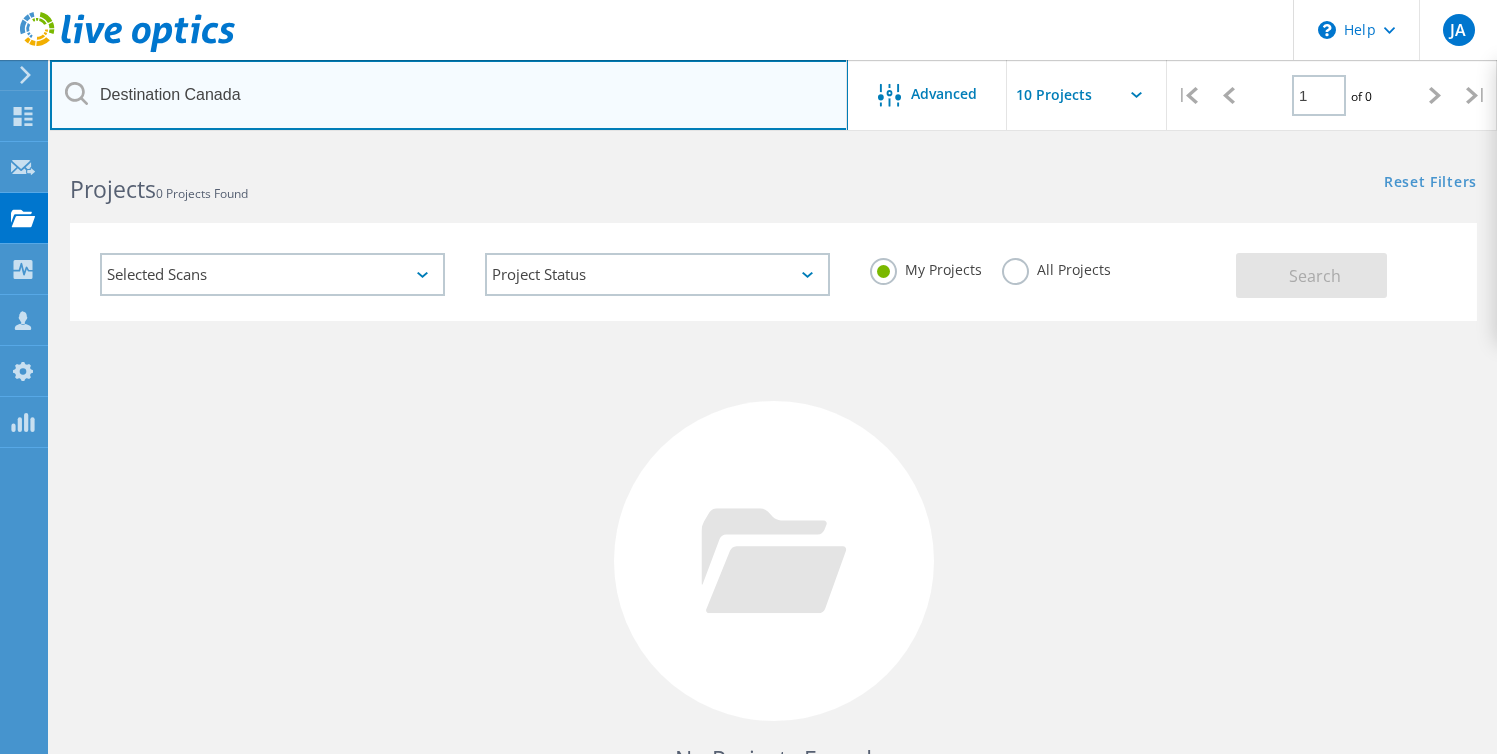 click on "Destination Canada" at bounding box center [449, 95] 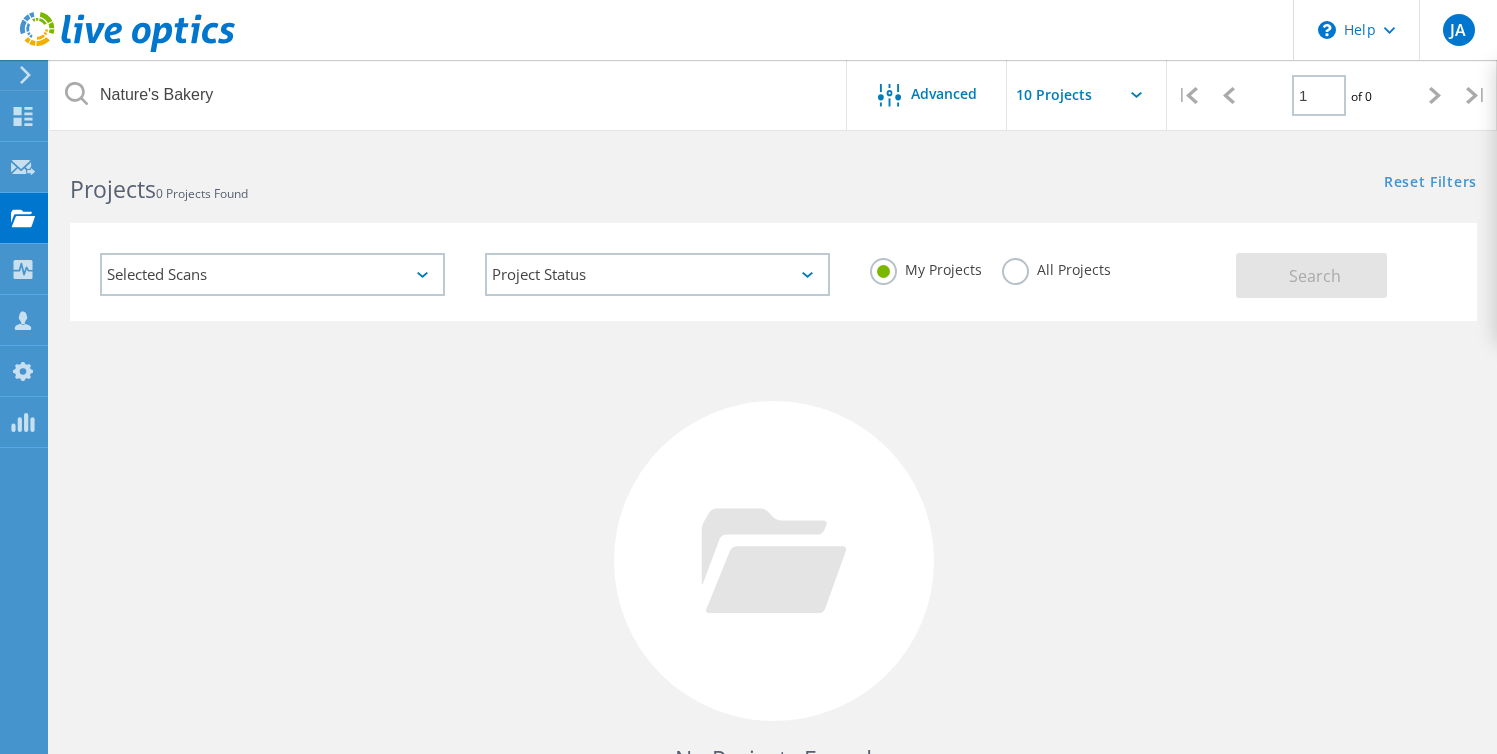click on "All Projects" 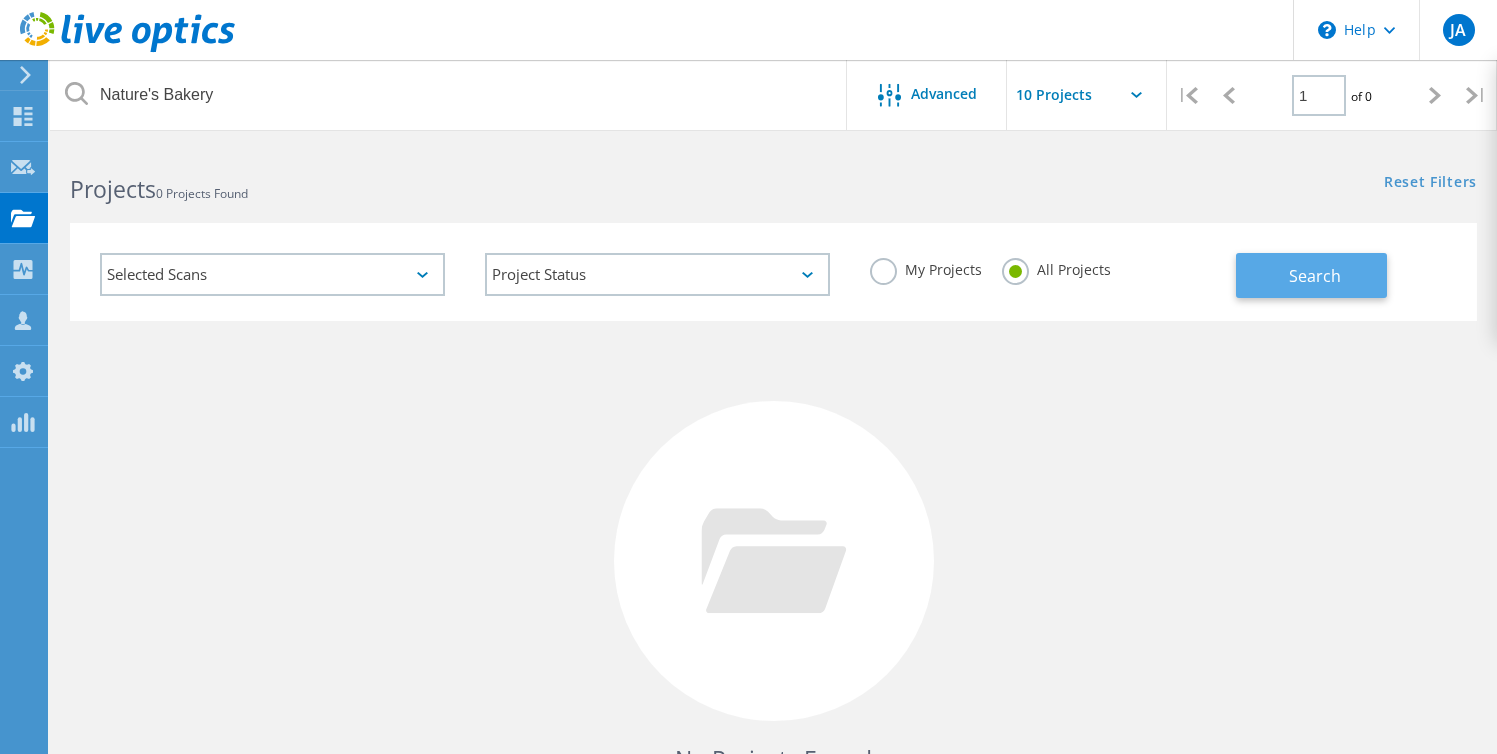 click on "Search" 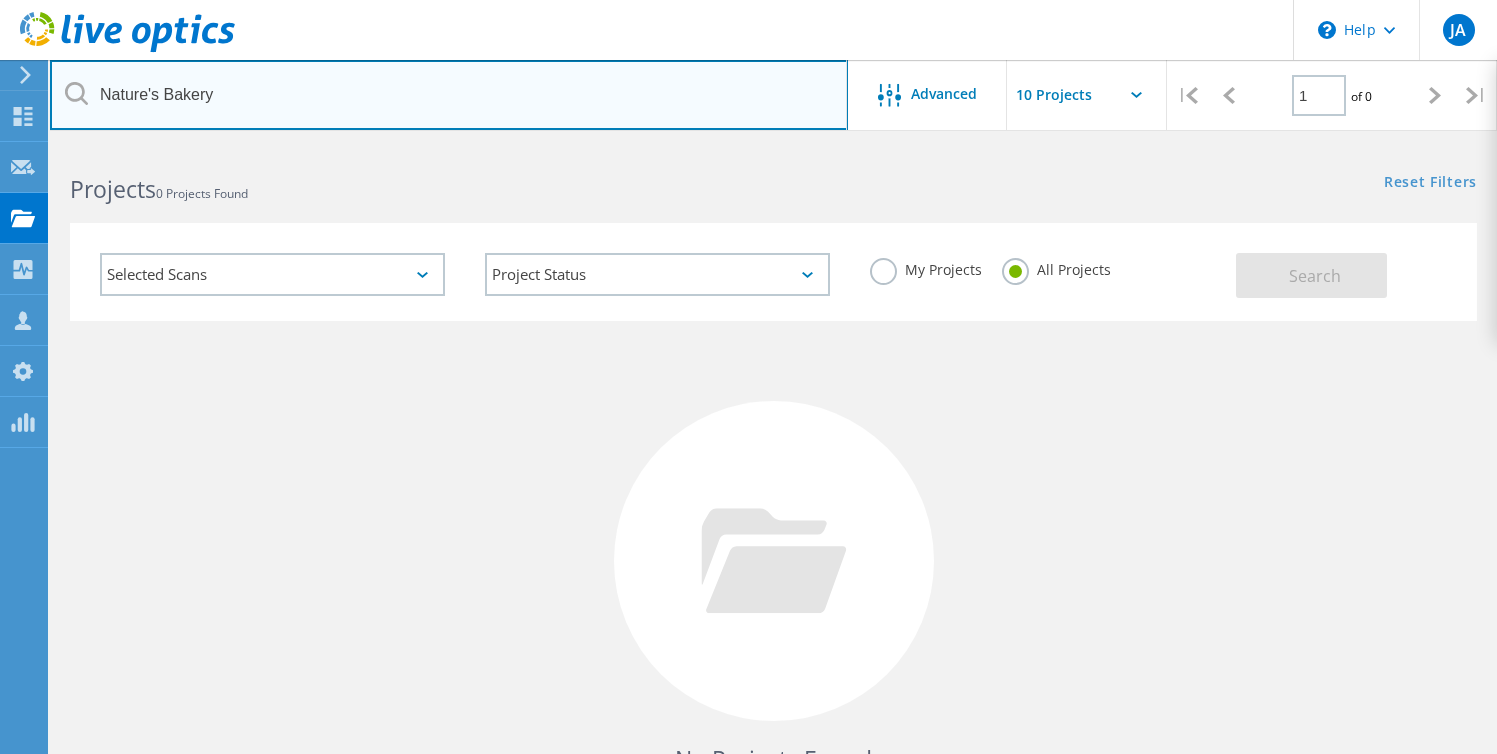 click on "Nature's Bakery" at bounding box center [449, 95] 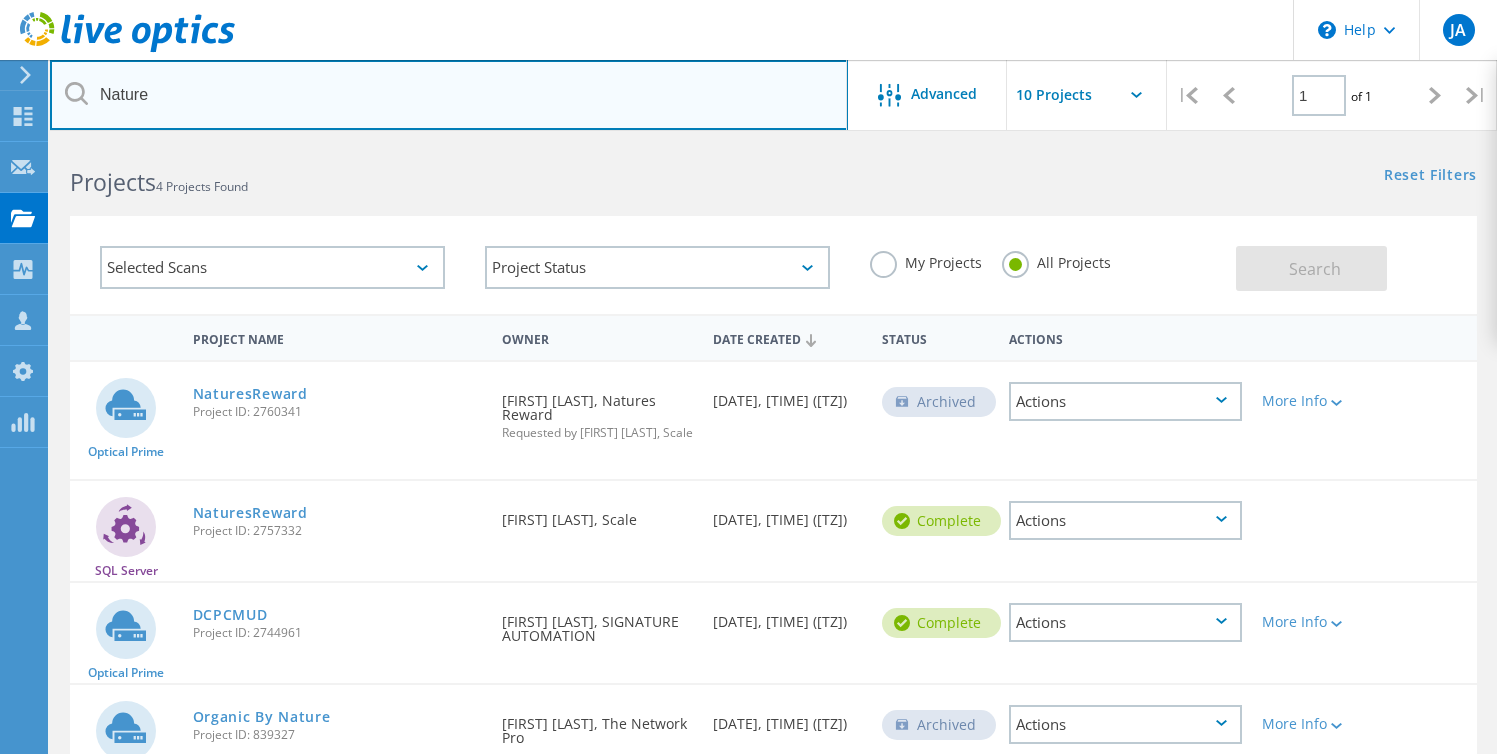 scroll, scrollTop: 0, scrollLeft: 0, axis: both 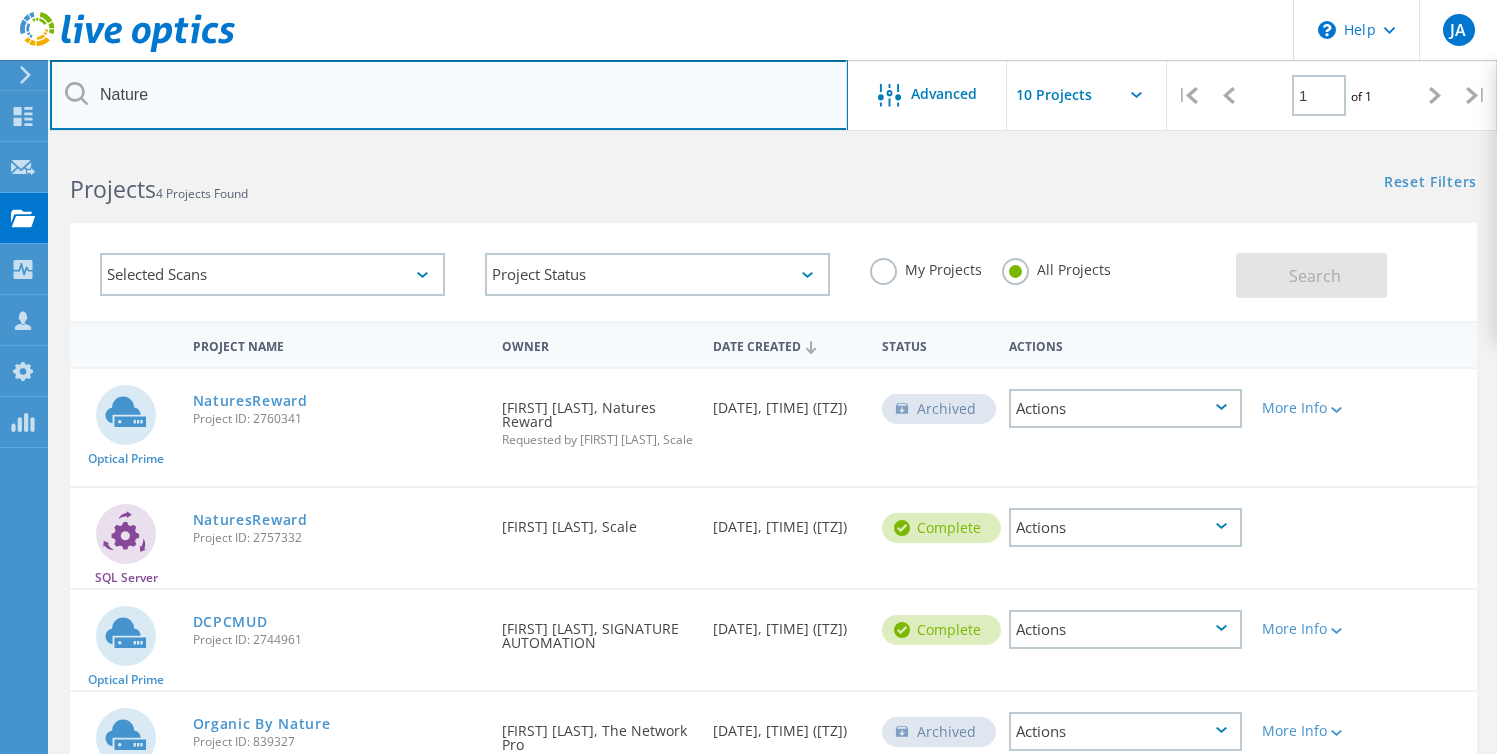 click on "Nature" at bounding box center [449, 95] 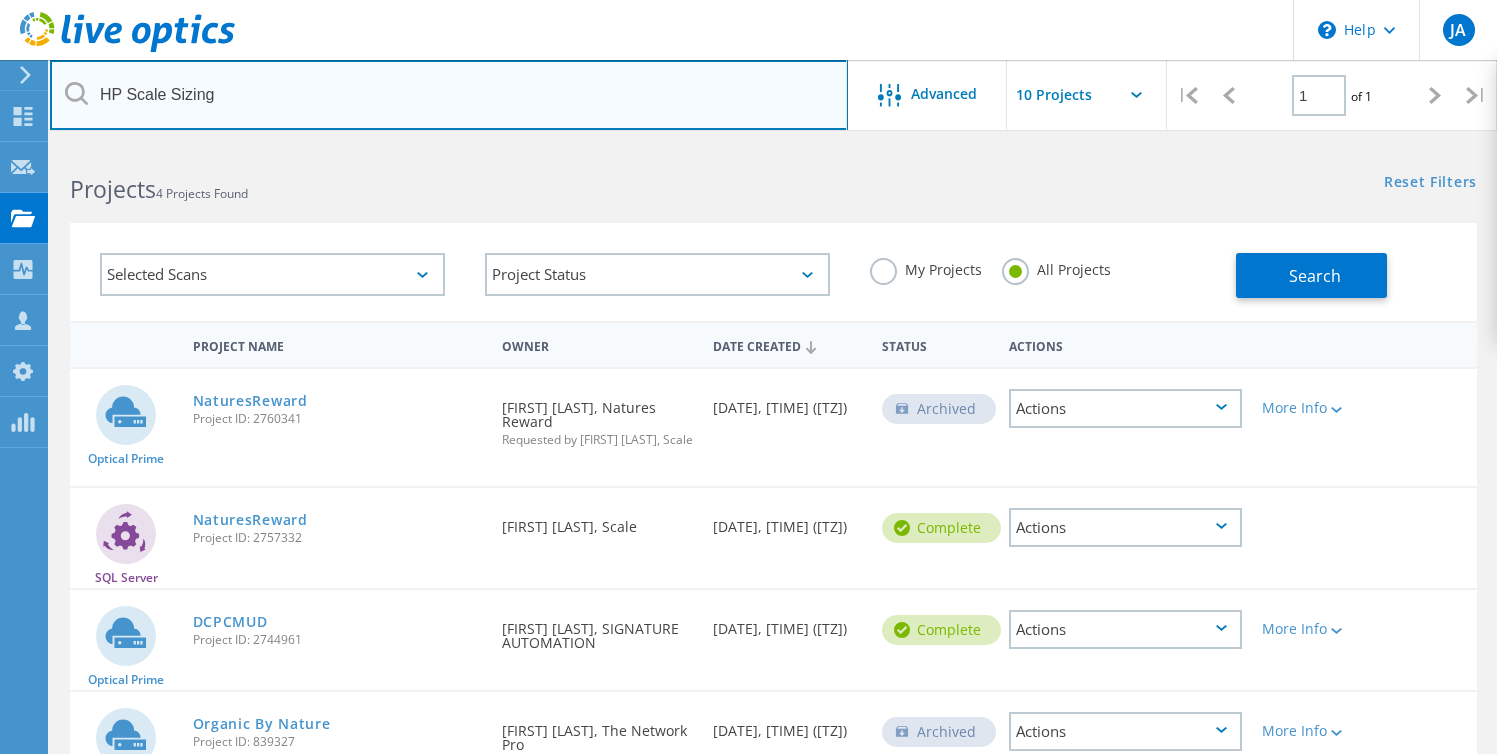 type on "HP Scale Sizing" 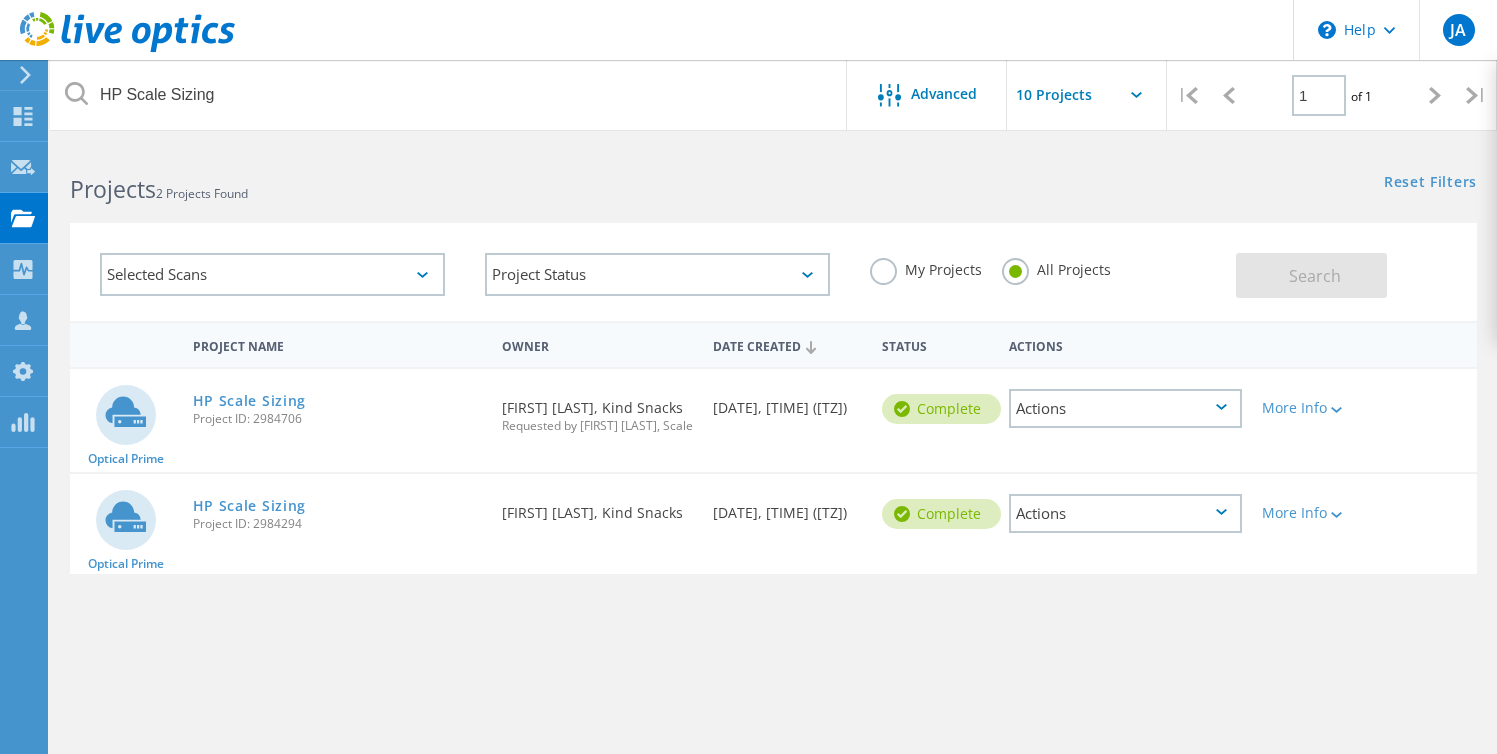 click on "Actions" 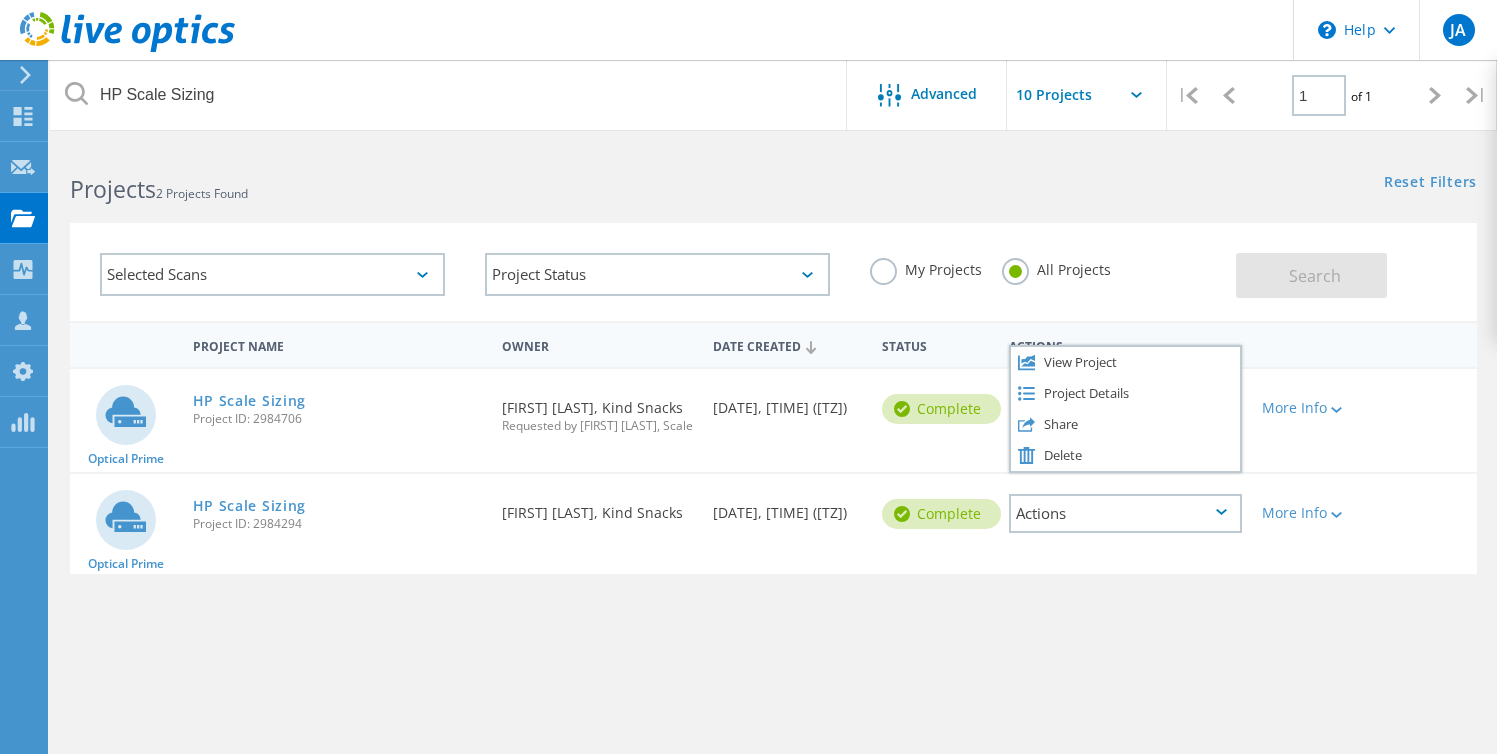 click on "Optical Prime  HP Scale Sizing  Project ID: 2984706  Requested By  Akram Abou Soultan, Kind Snacks  Requested by Jason Anderson, Scale Date Created  07/21/2025, 14:48 (-04:00)   Complete
Actions   View Project   Project Details   Share   Delete   More Info" 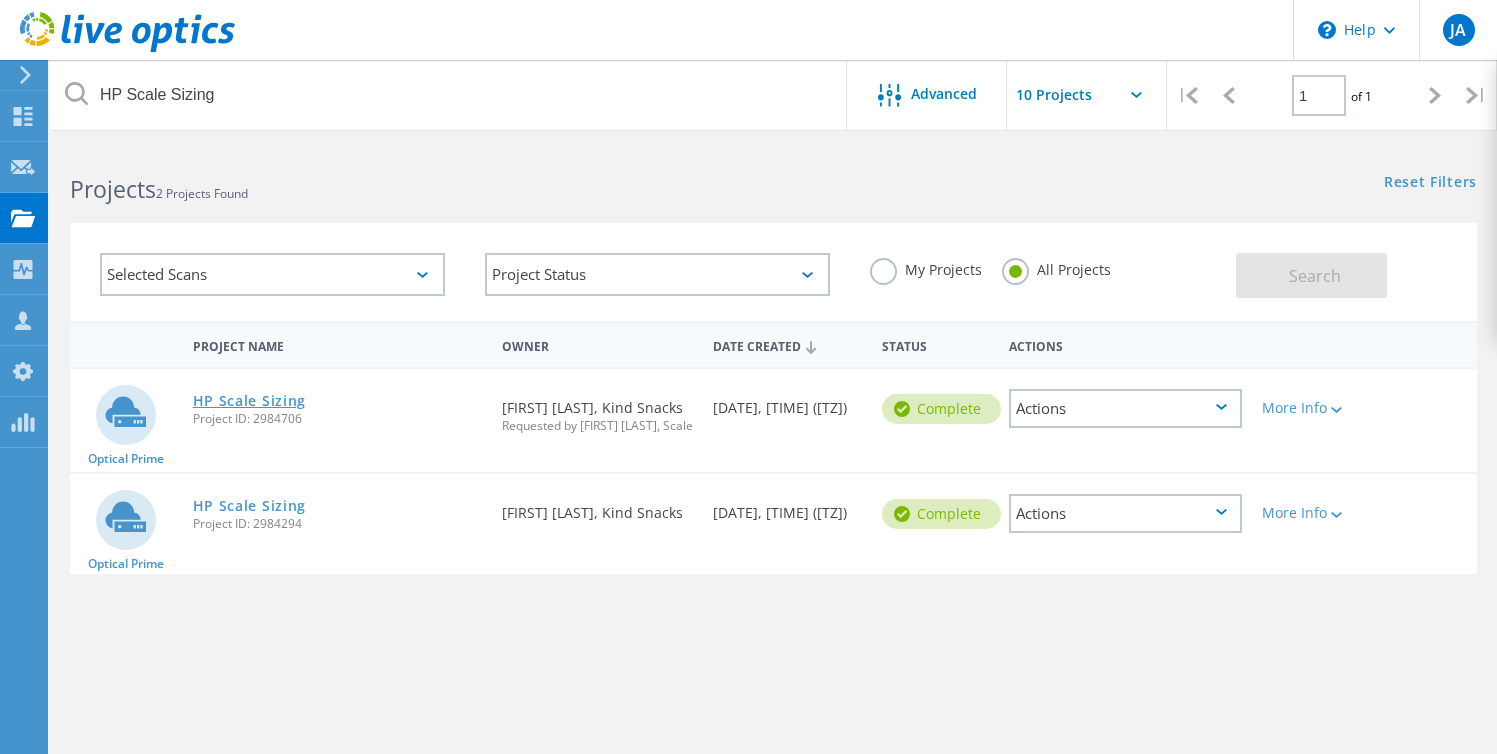 click on "HP Scale Sizing" 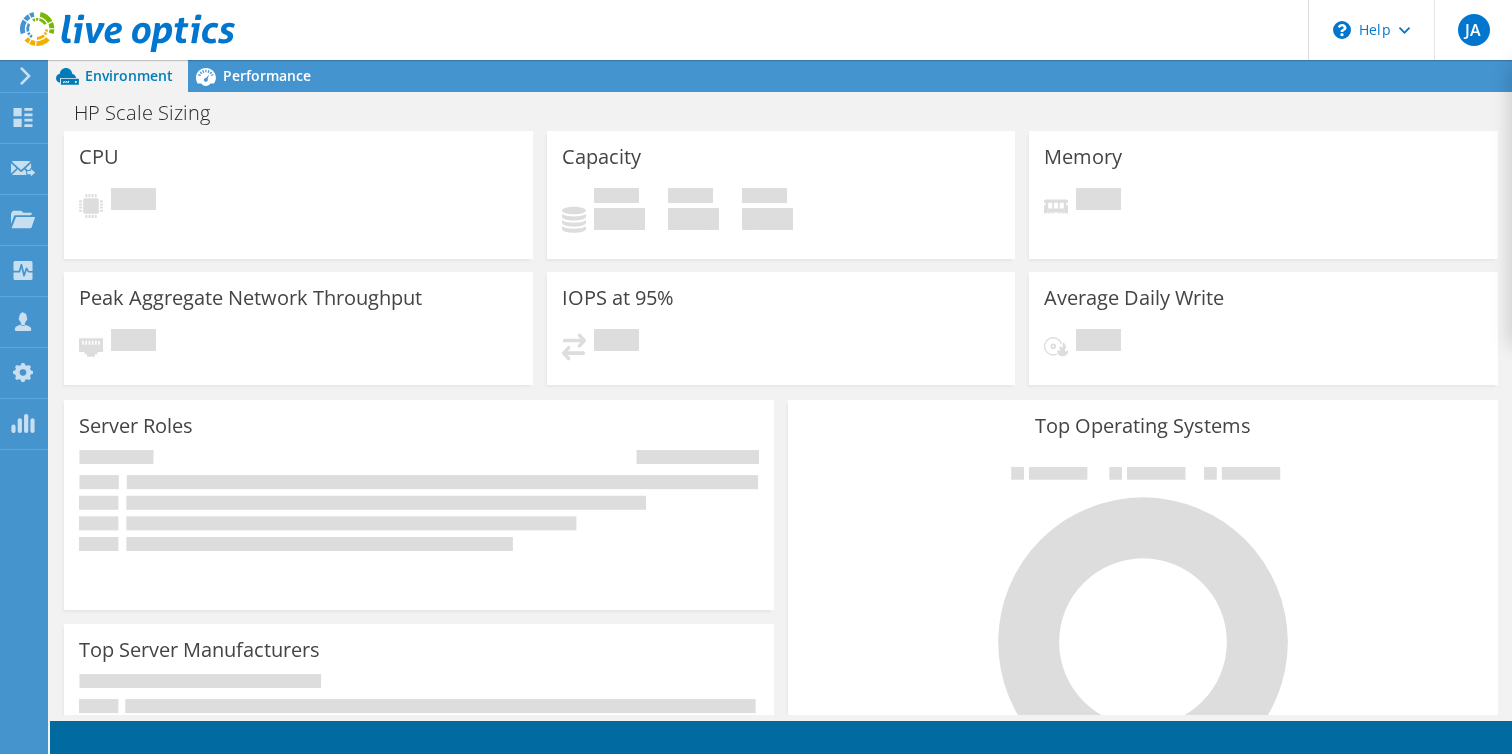 scroll, scrollTop: 0, scrollLeft: 0, axis: both 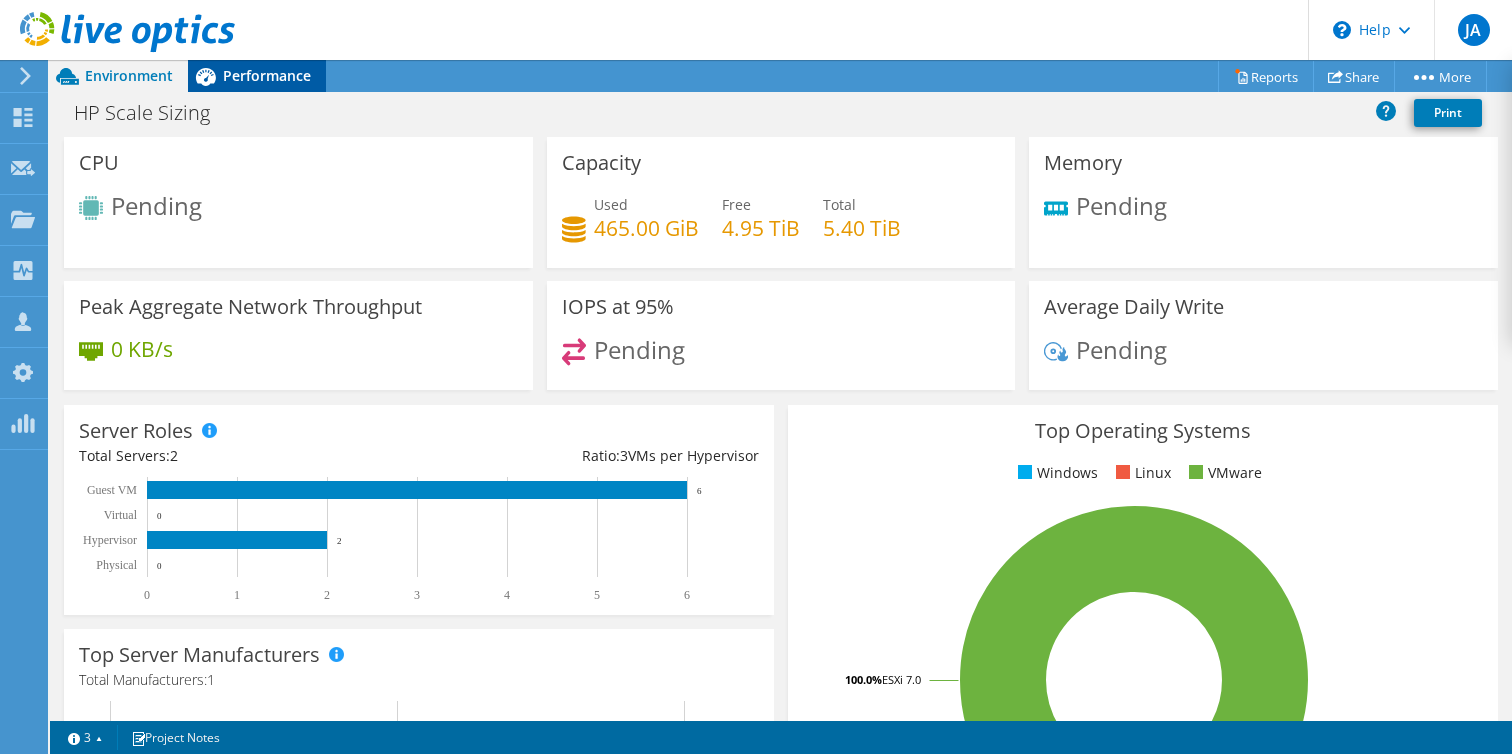 click on "Performance" at bounding box center [267, 75] 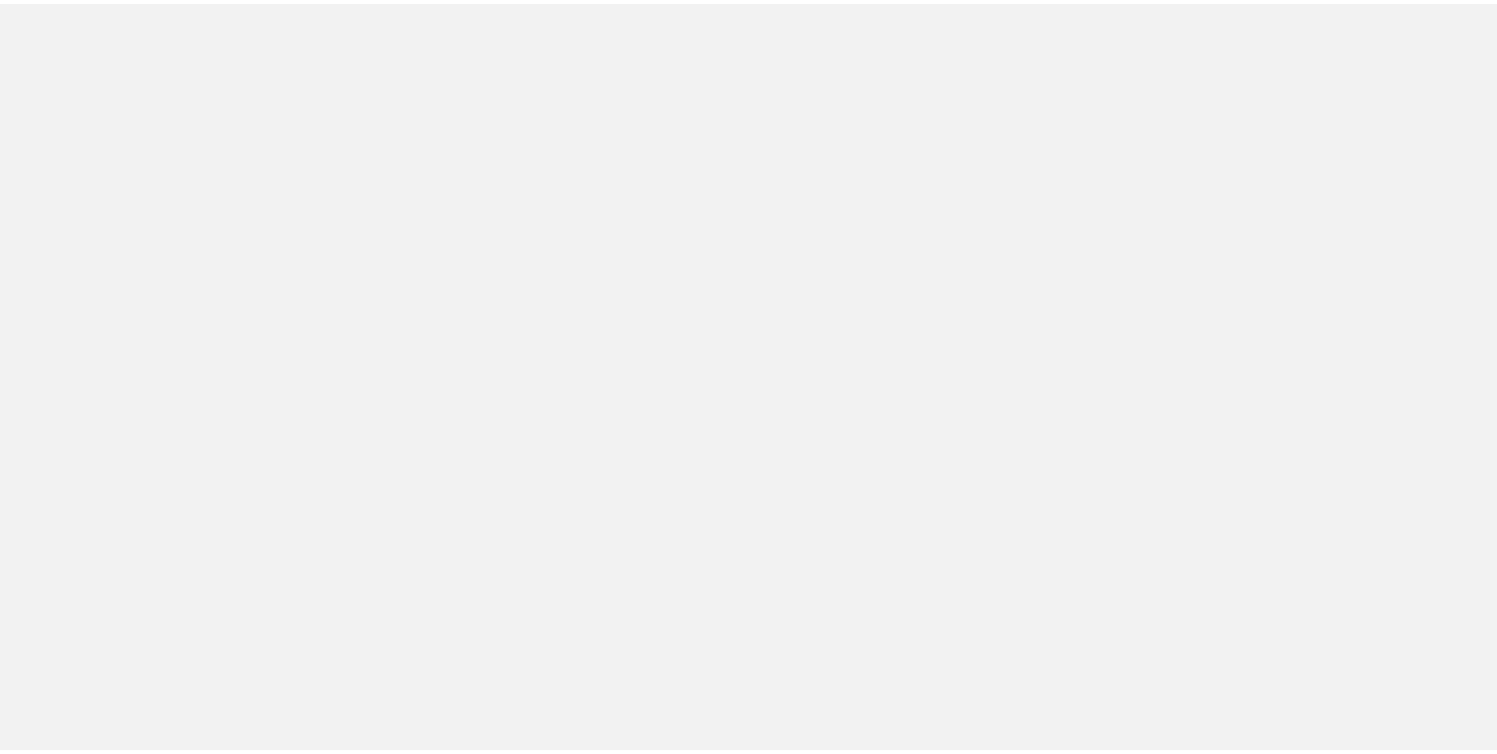 scroll, scrollTop: 0, scrollLeft: 0, axis: both 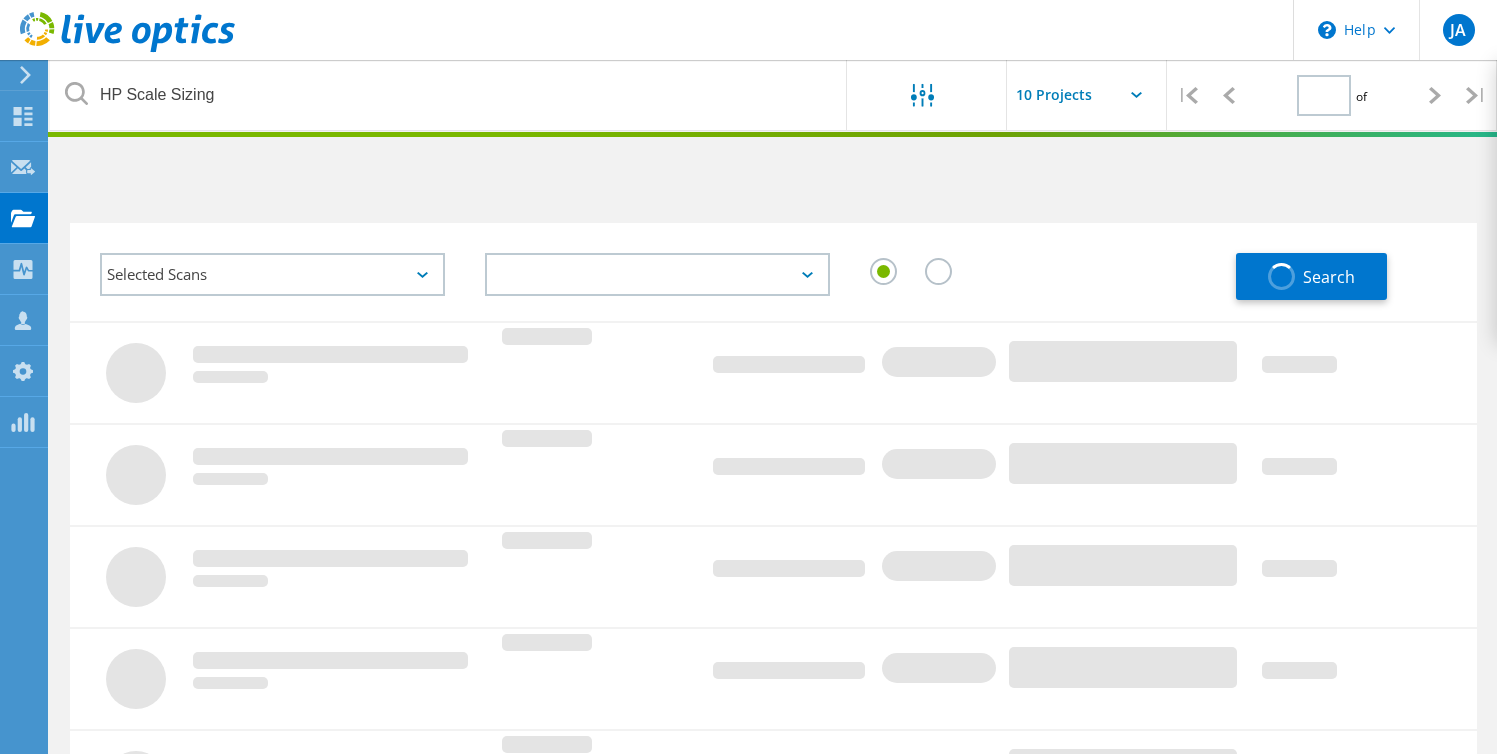type on "1" 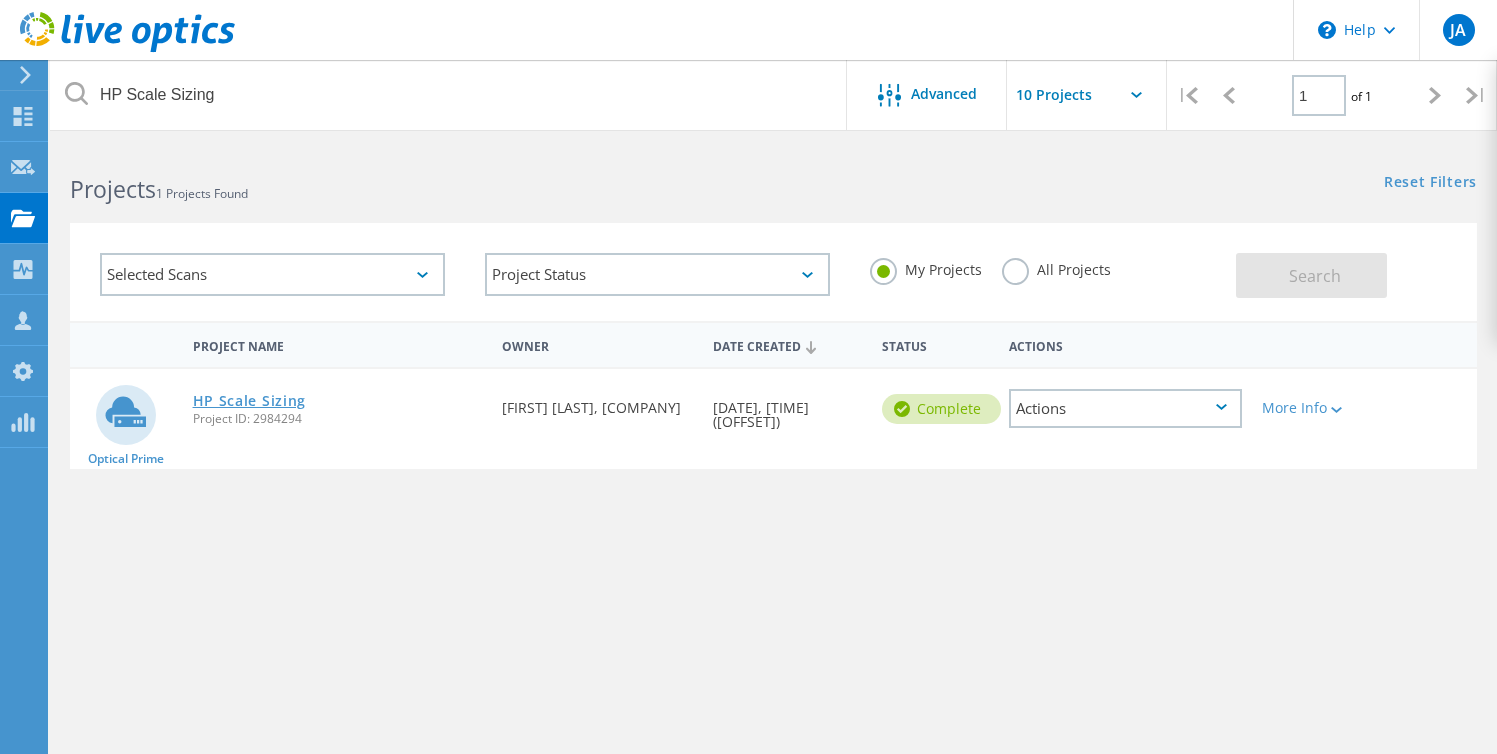 click on "HP Scale Sizing" 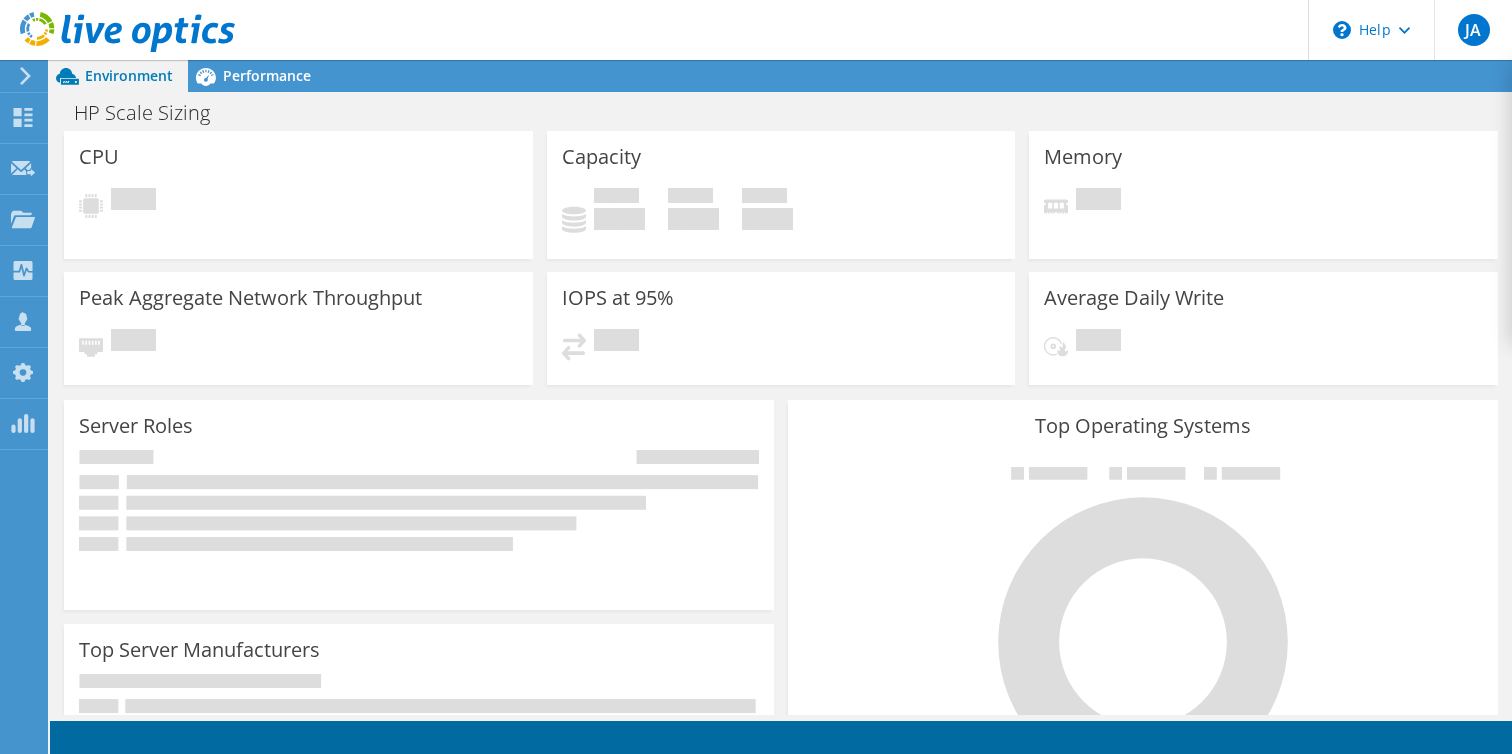 scroll, scrollTop: 0, scrollLeft: 0, axis: both 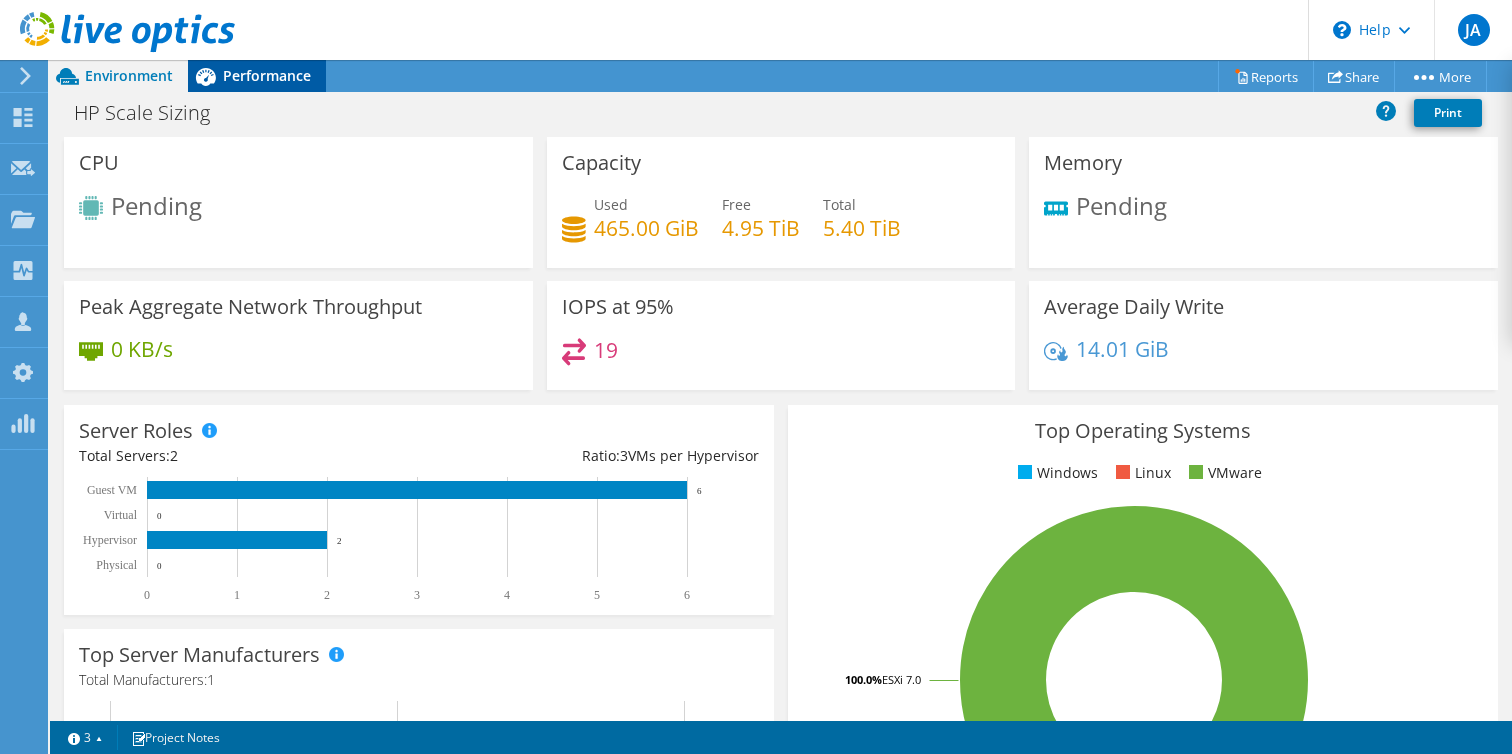 click on "Performance" at bounding box center (267, 75) 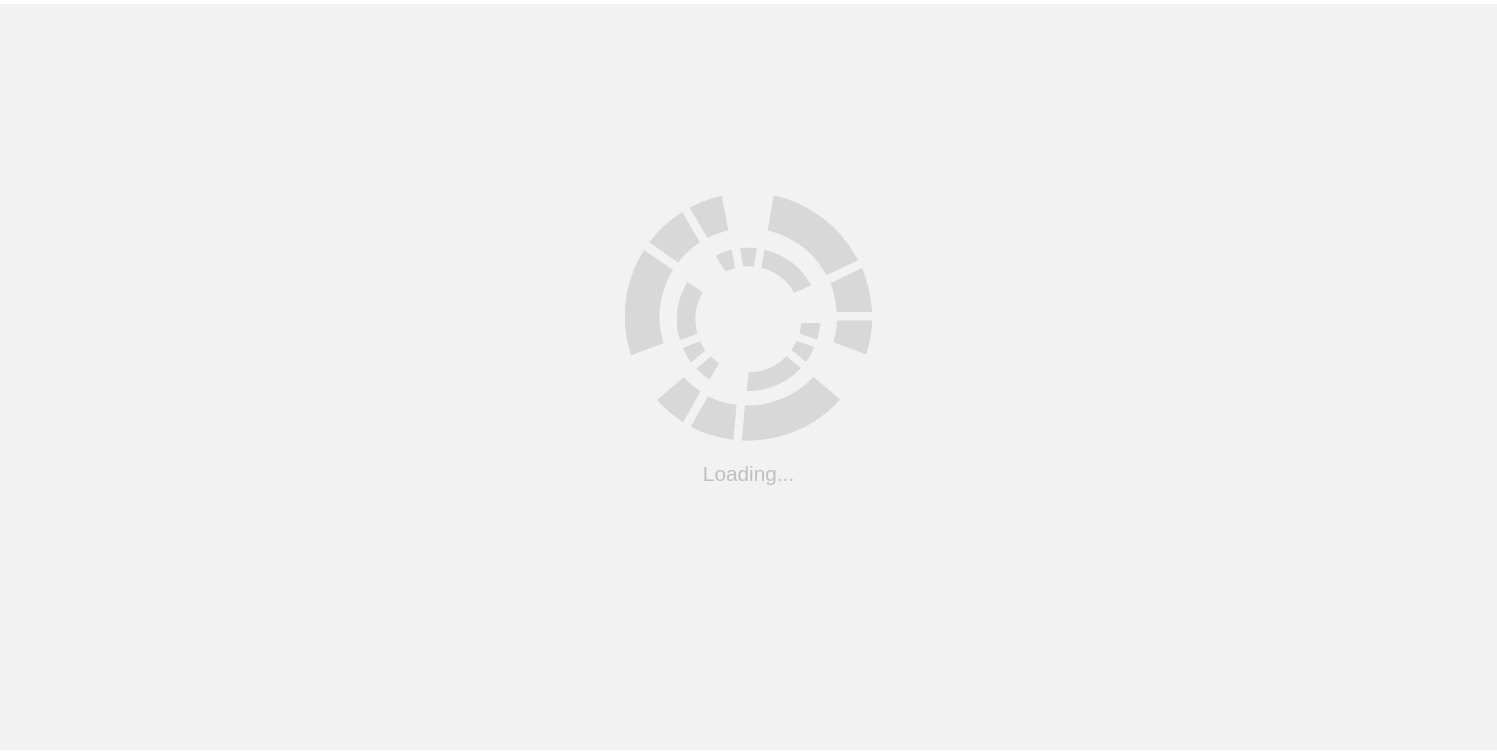 scroll, scrollTop: 0, scrollLeft: 0, axis: both 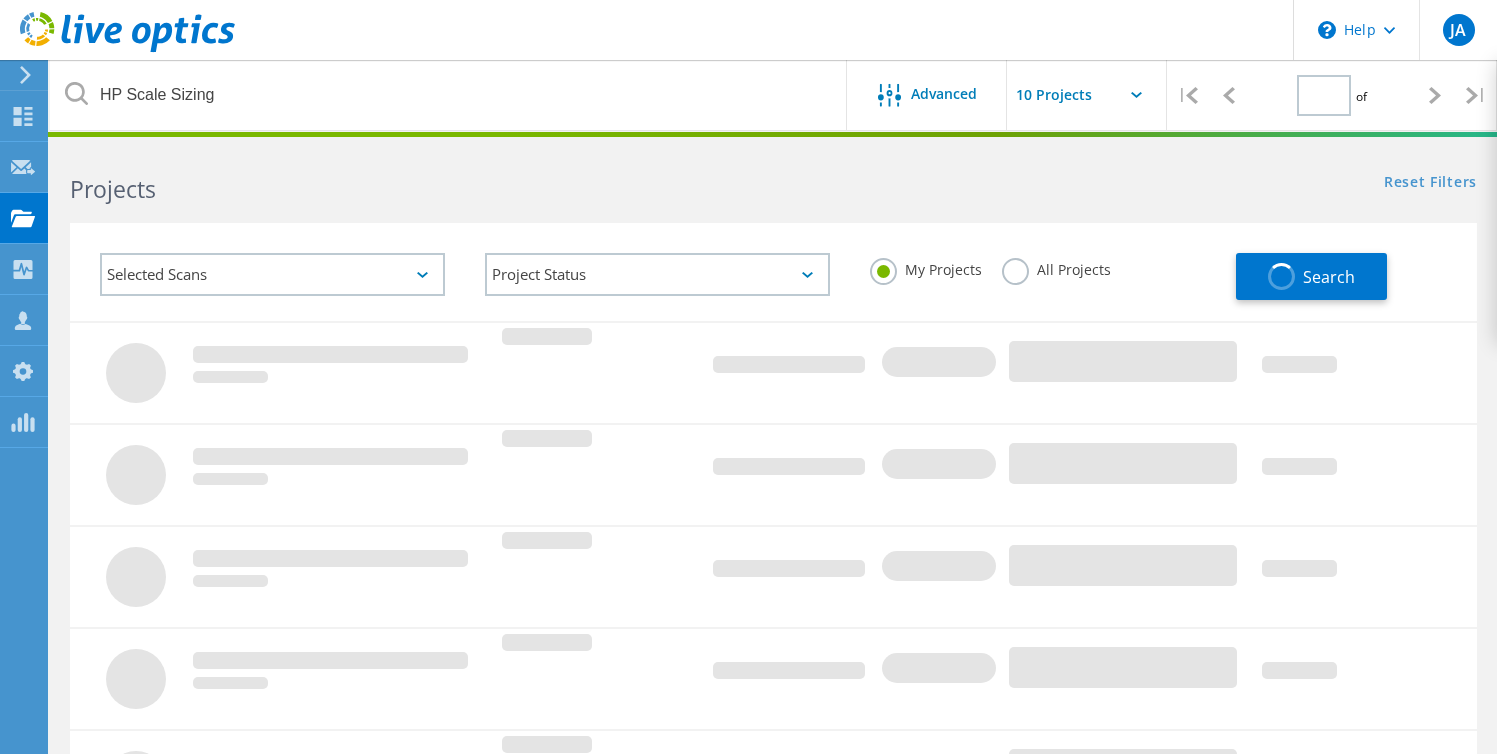 type on "1" 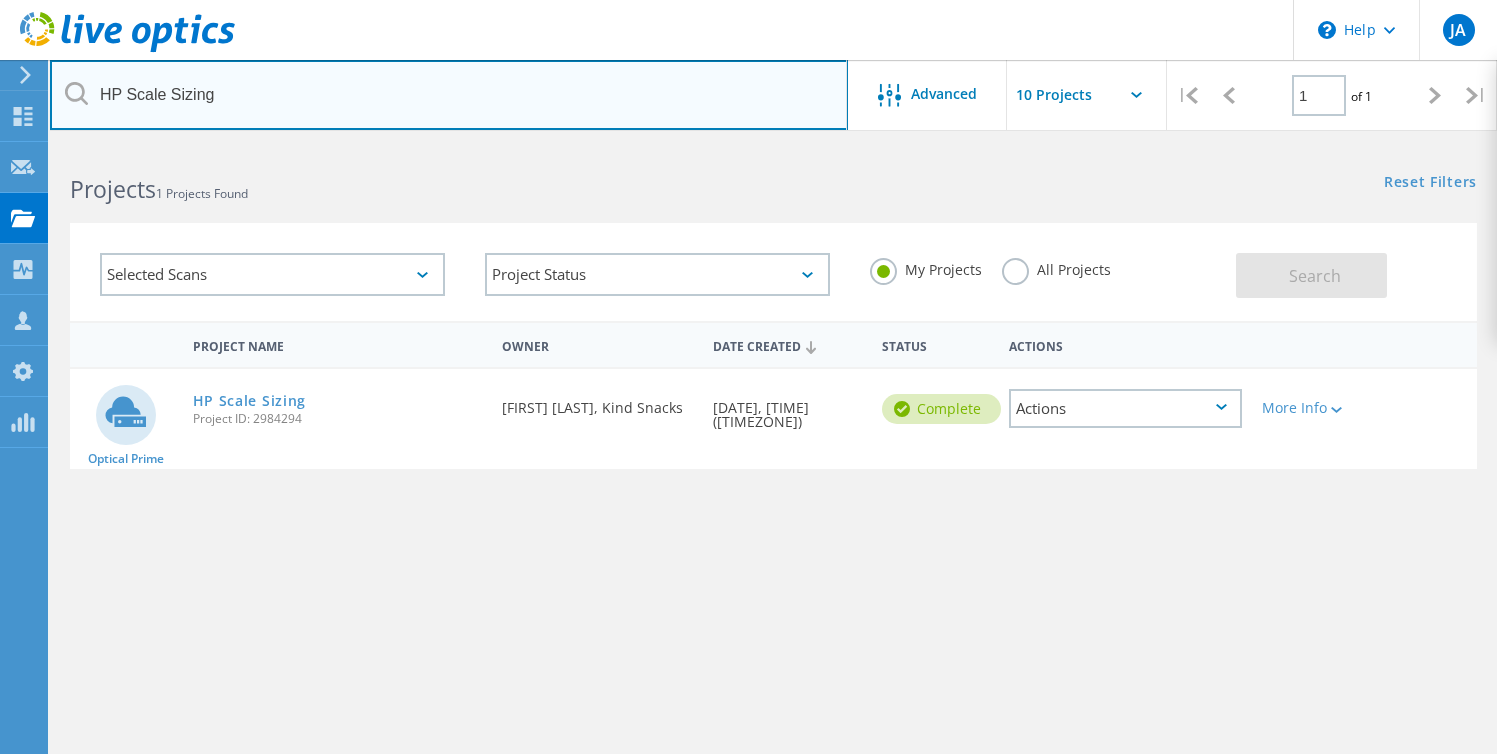 click on "HP Scale Sizing" at bounding box center (449, 95) 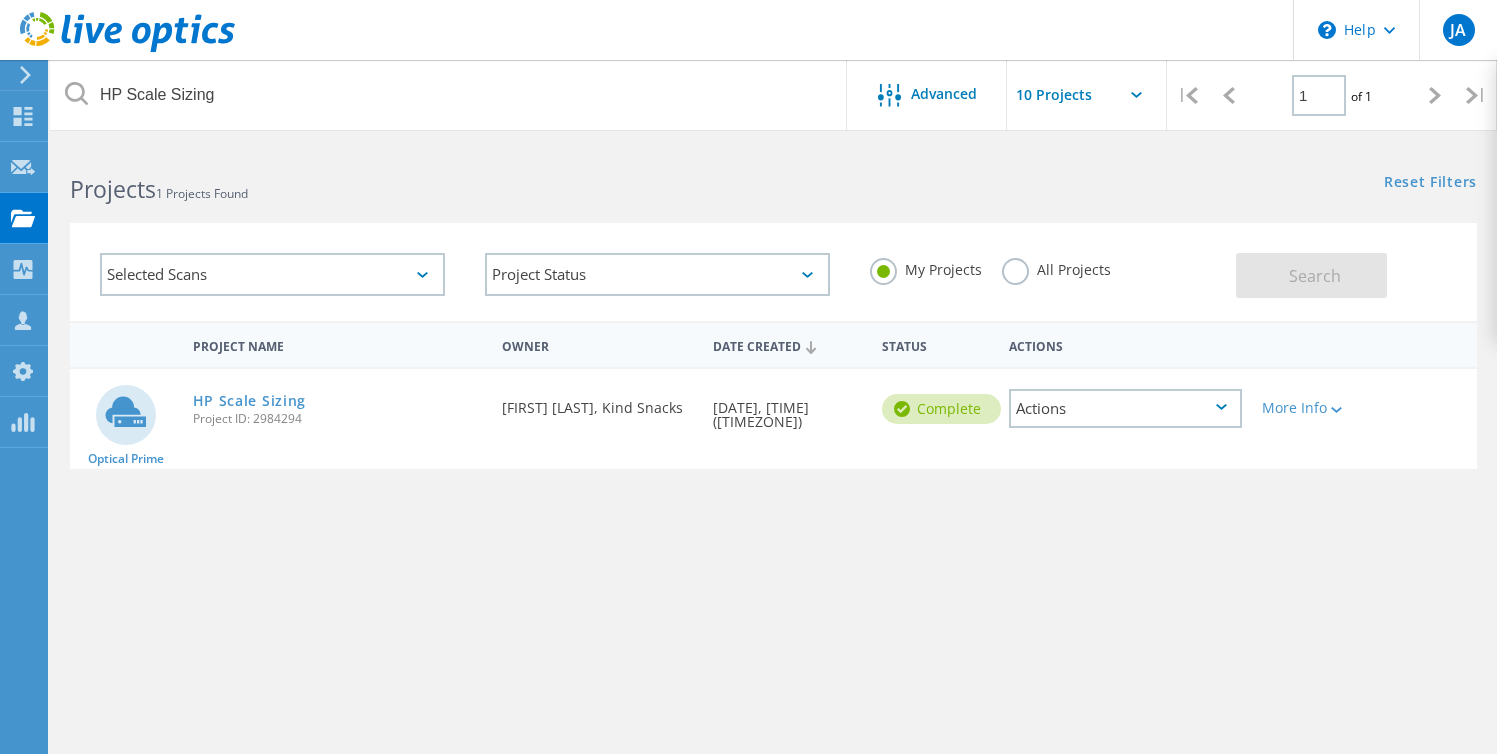 click on "All Projects" 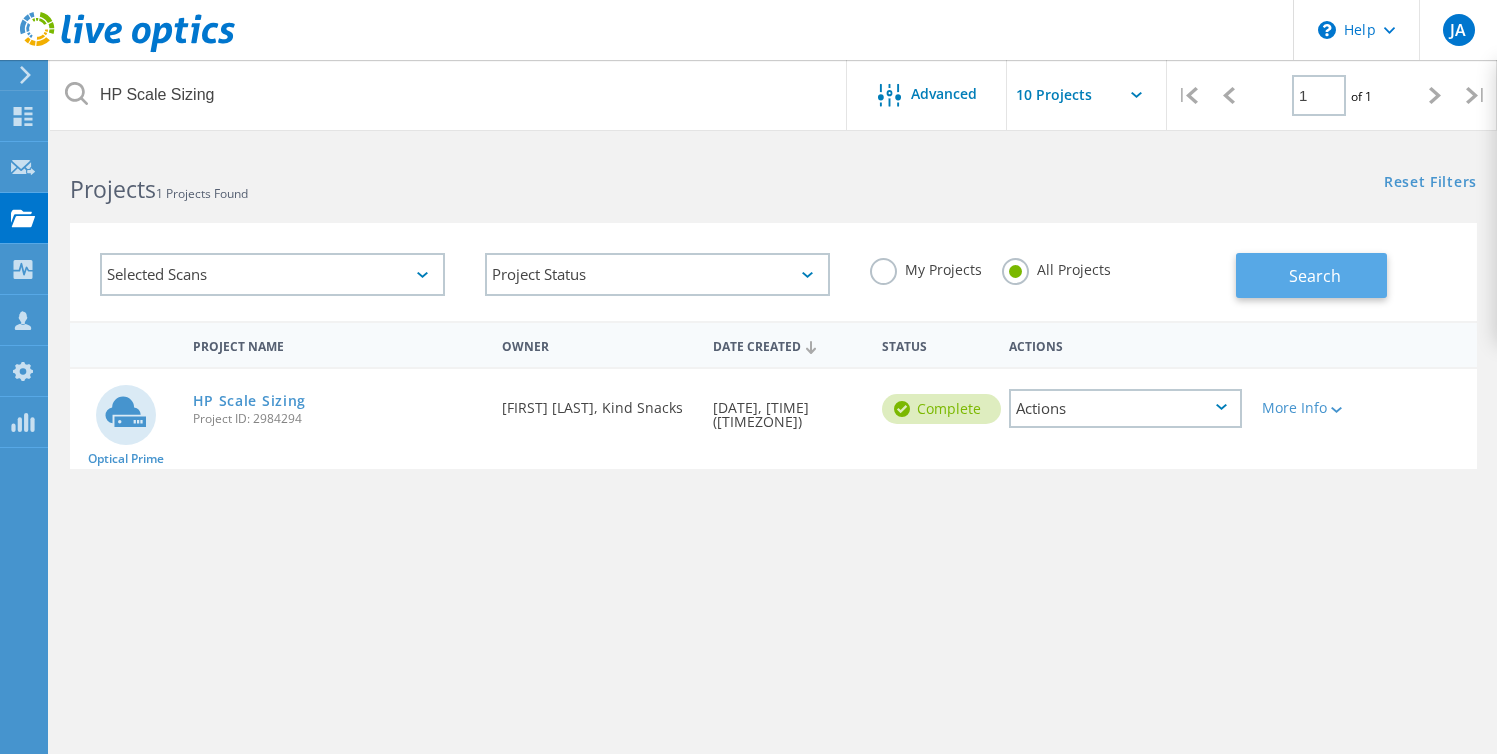 click on "Search" 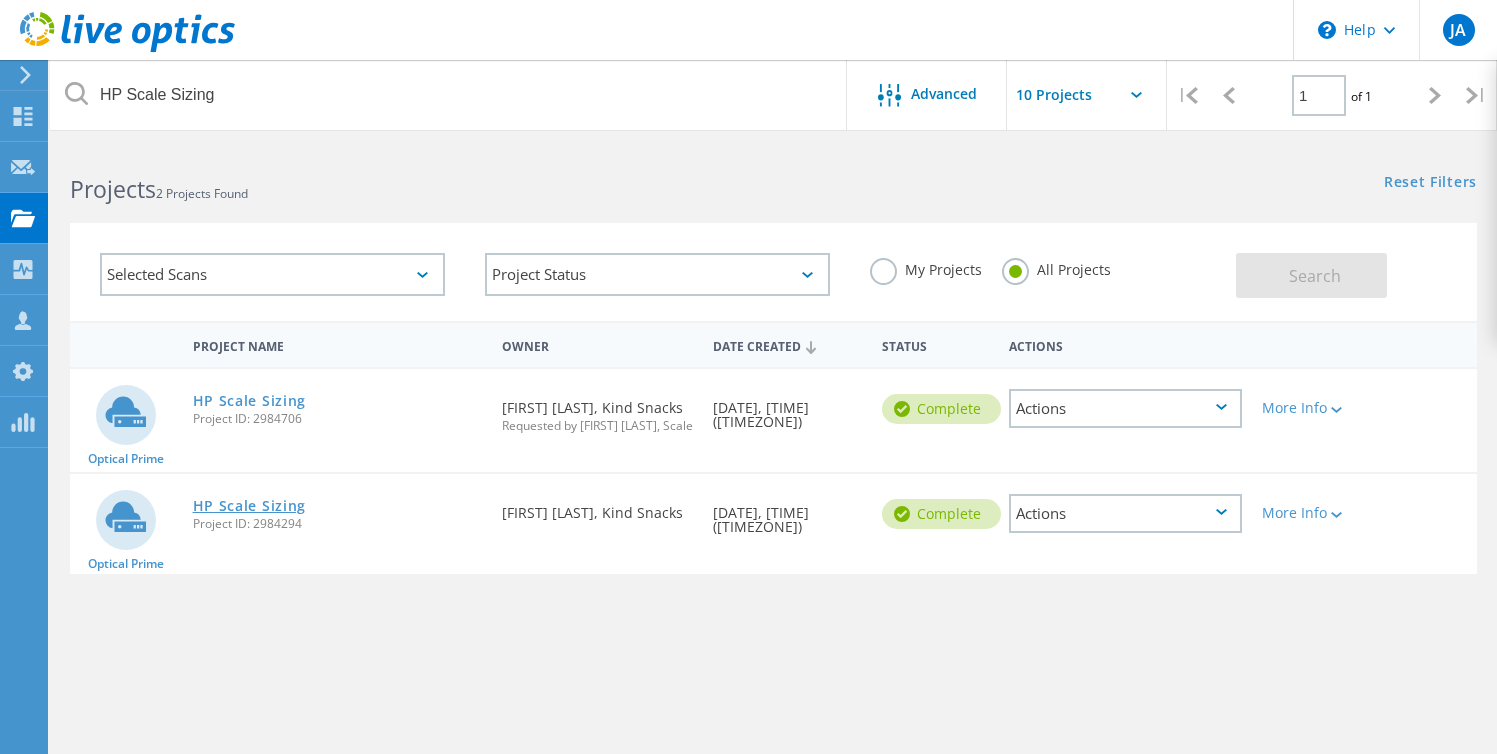 click on "HP Scale Sizing" 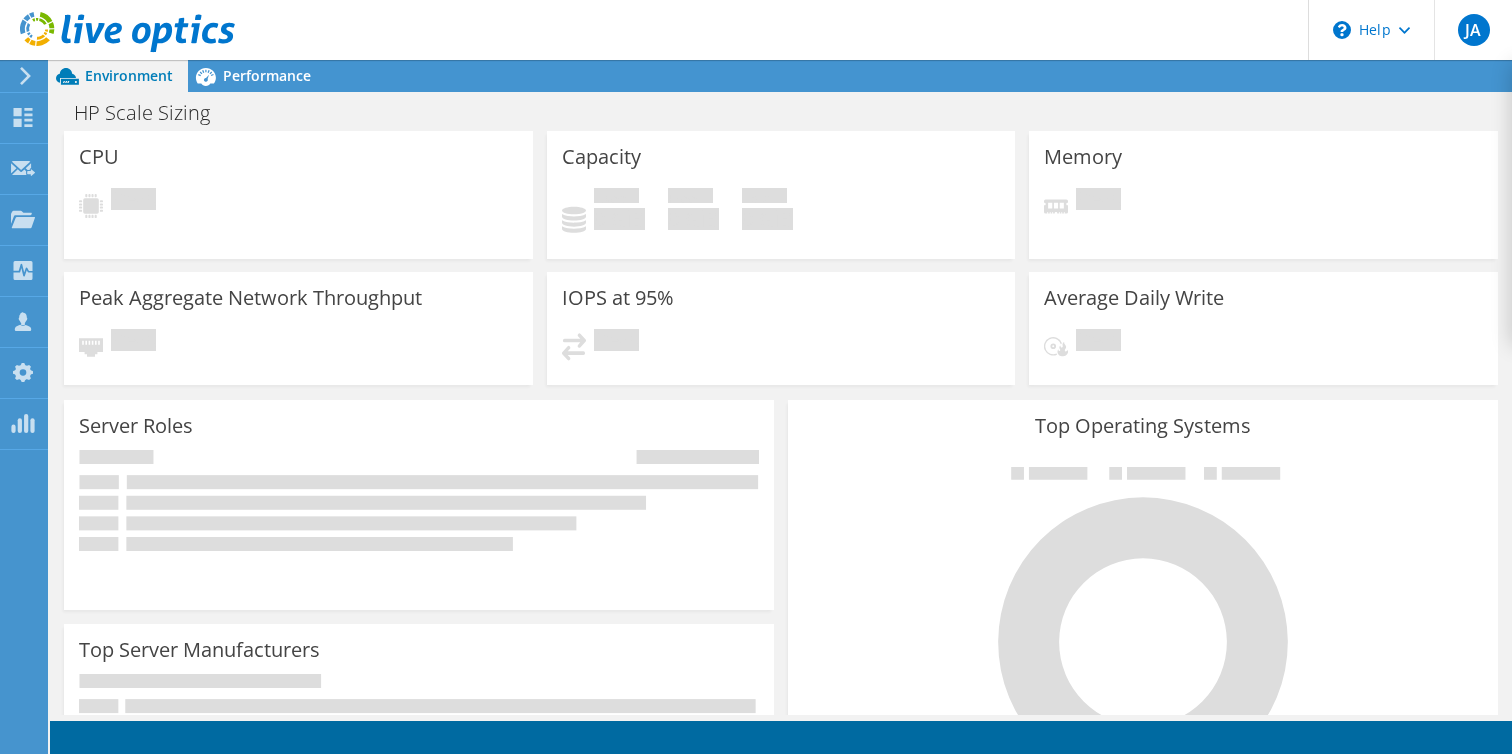scroll, scrollTop: 0, scrollLeft: 0, axis: both 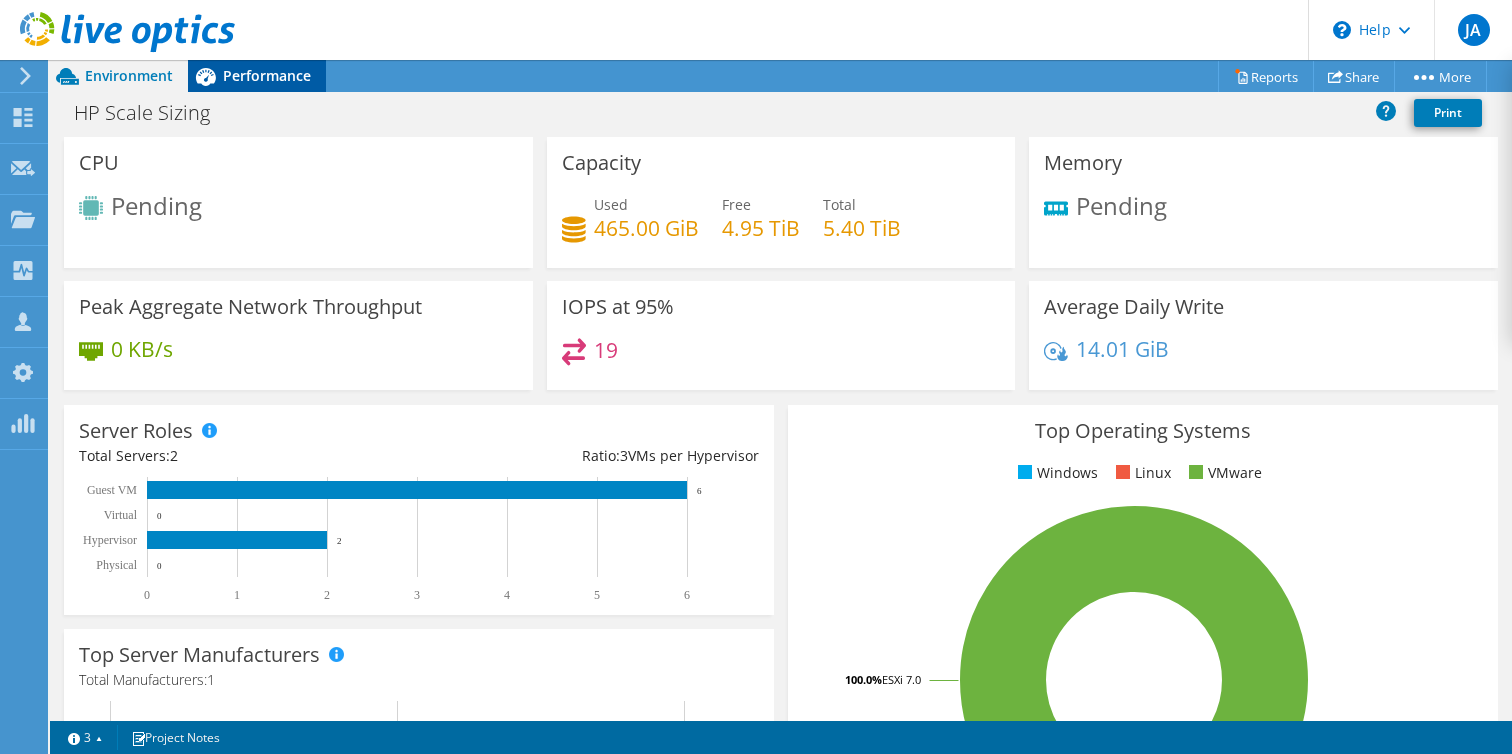 click on "Performance" at bounding box center [267, 75] 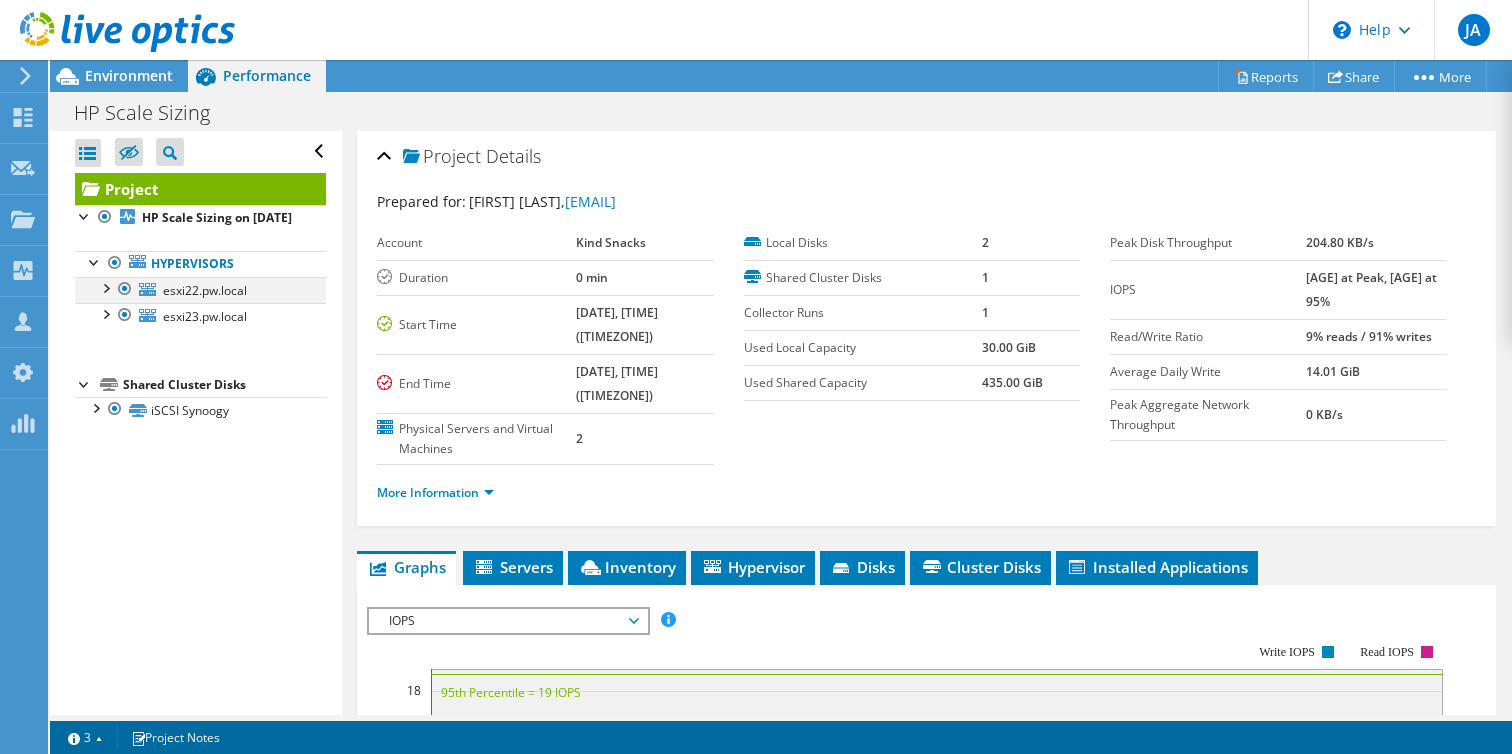 click at bounding box center [105, 287] 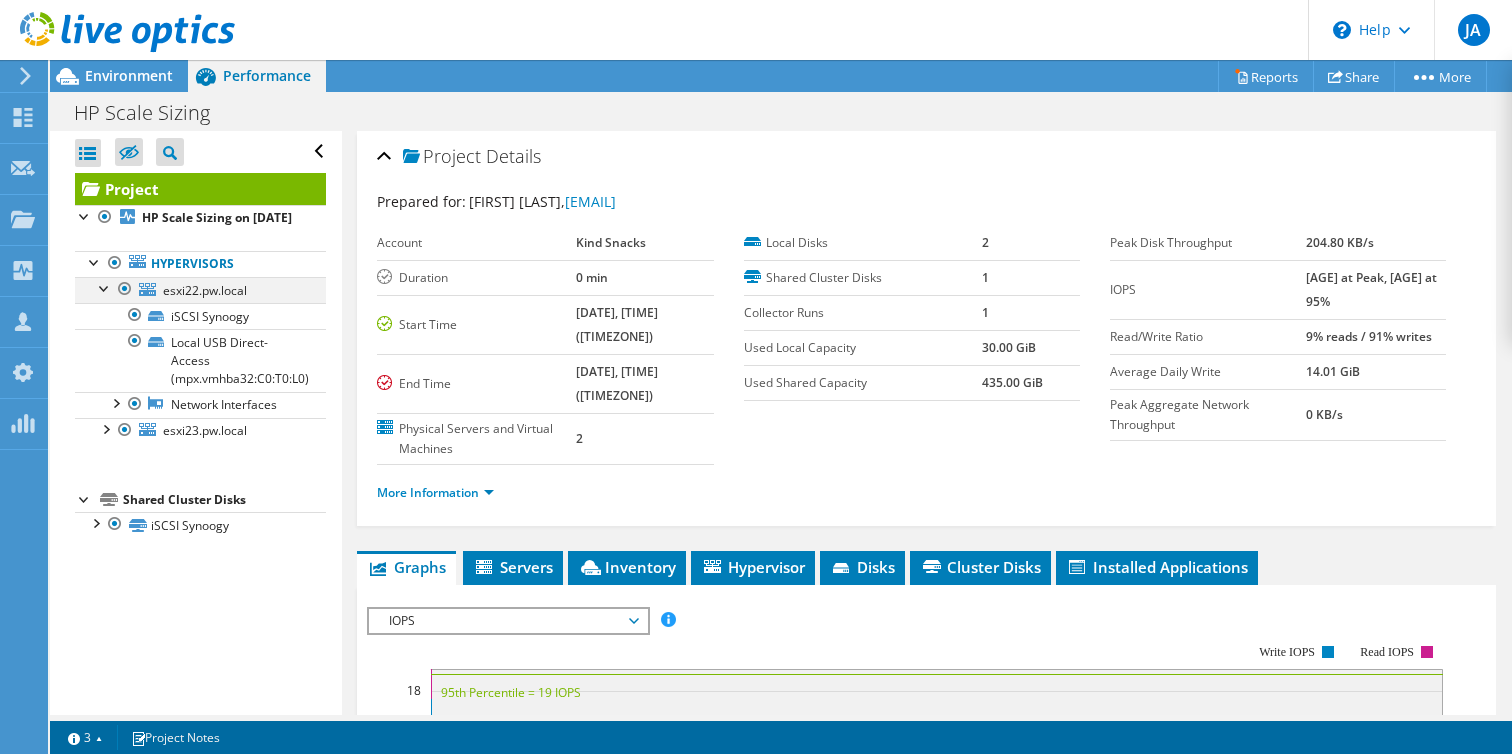 click at bounding box center (105, 287) 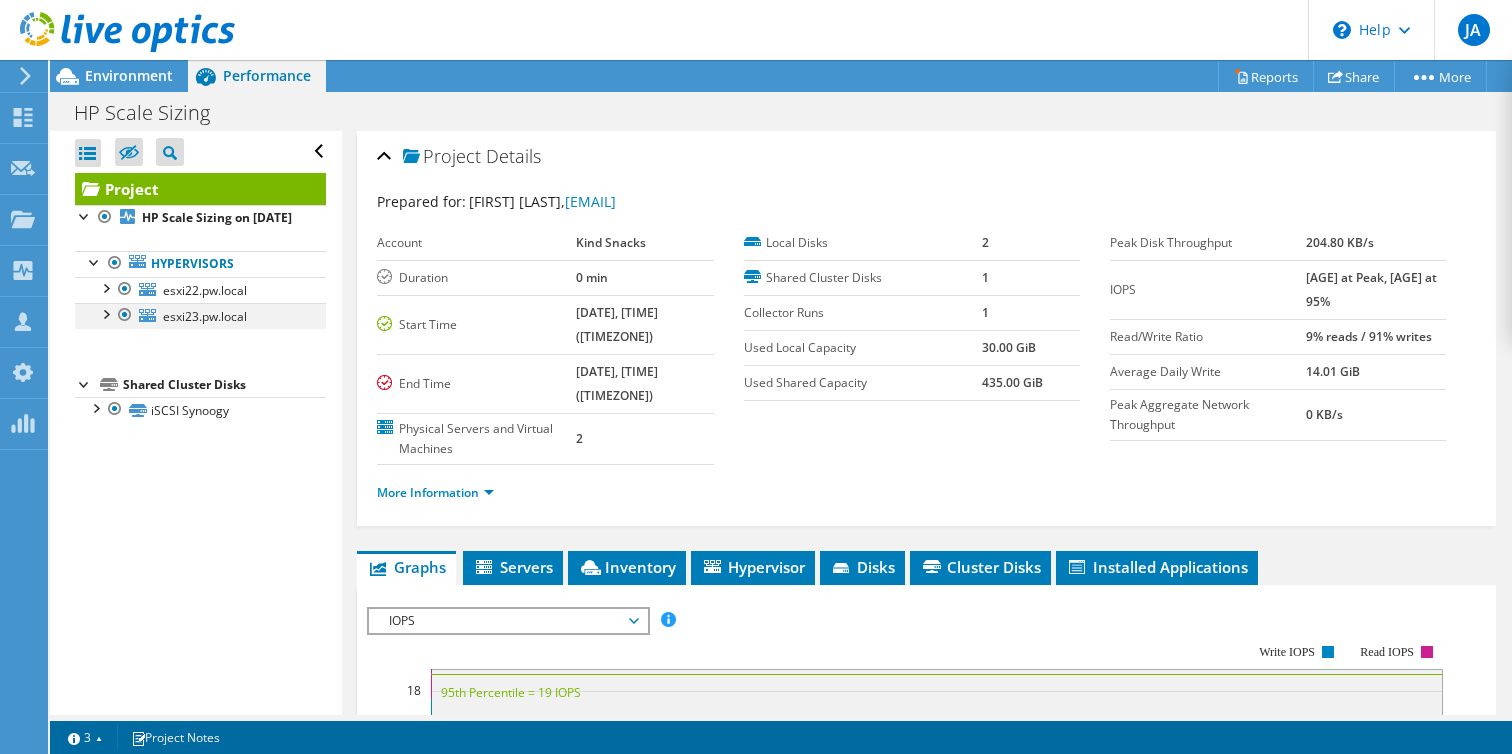 click at bounding box center [105, 313] 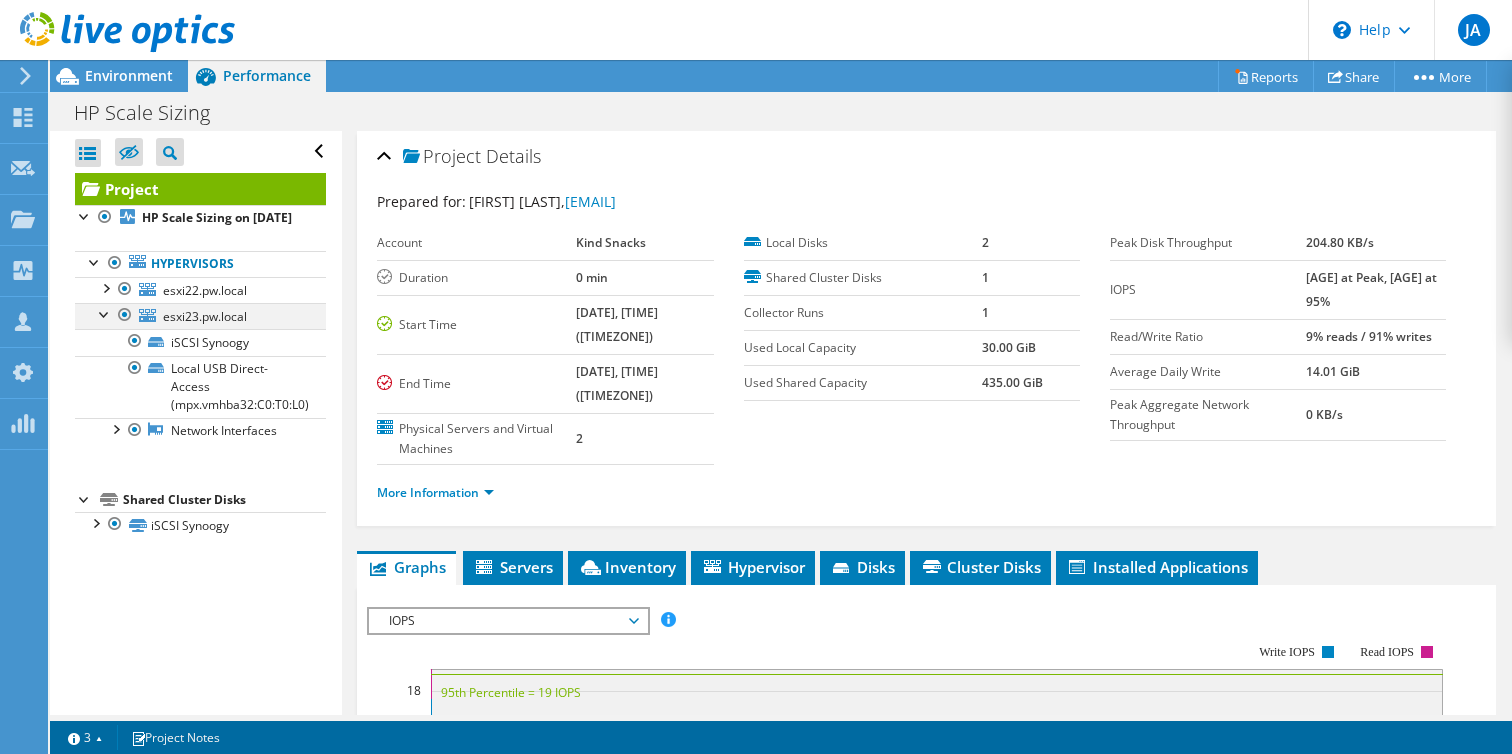 click at bounding box center [105, 313] 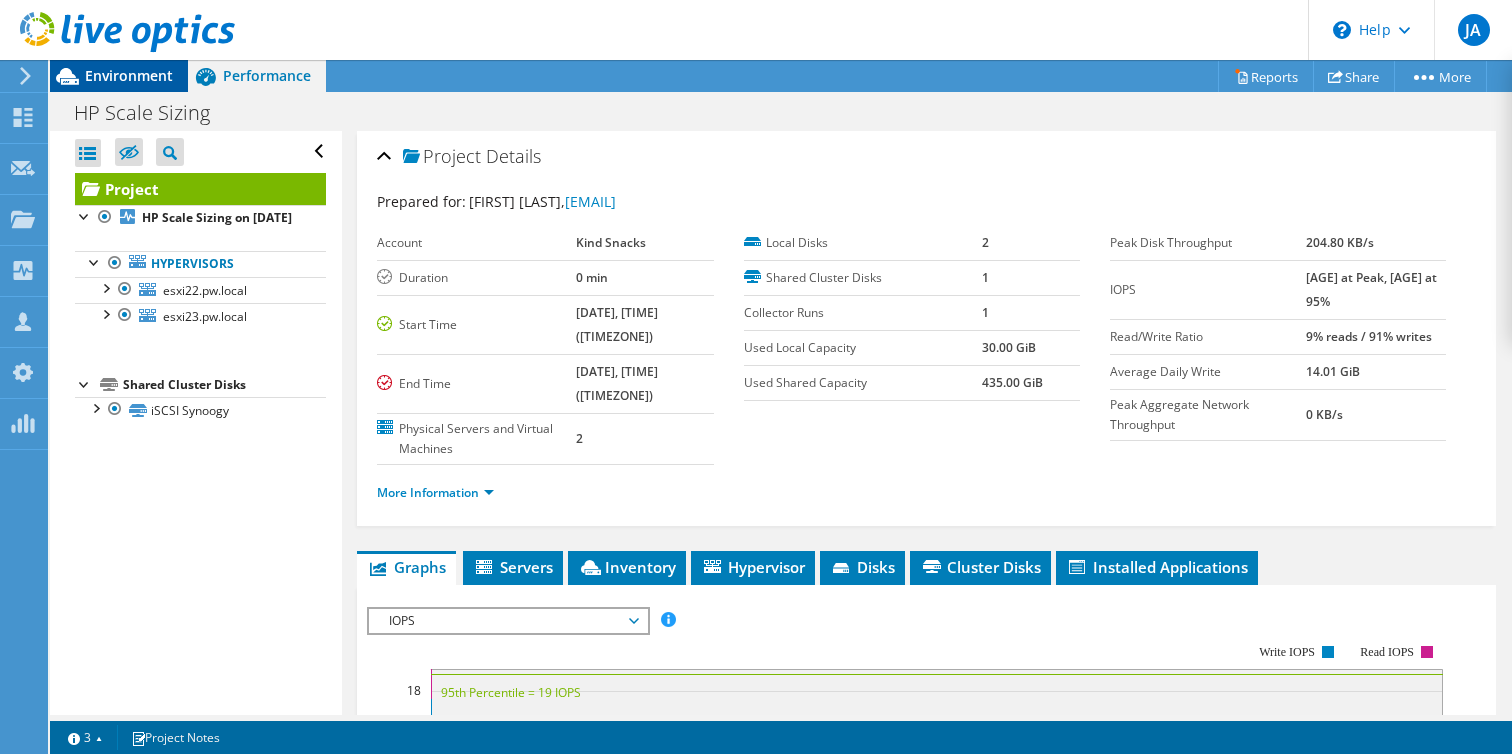 click on "Environment" at bounding box center [129, 75] 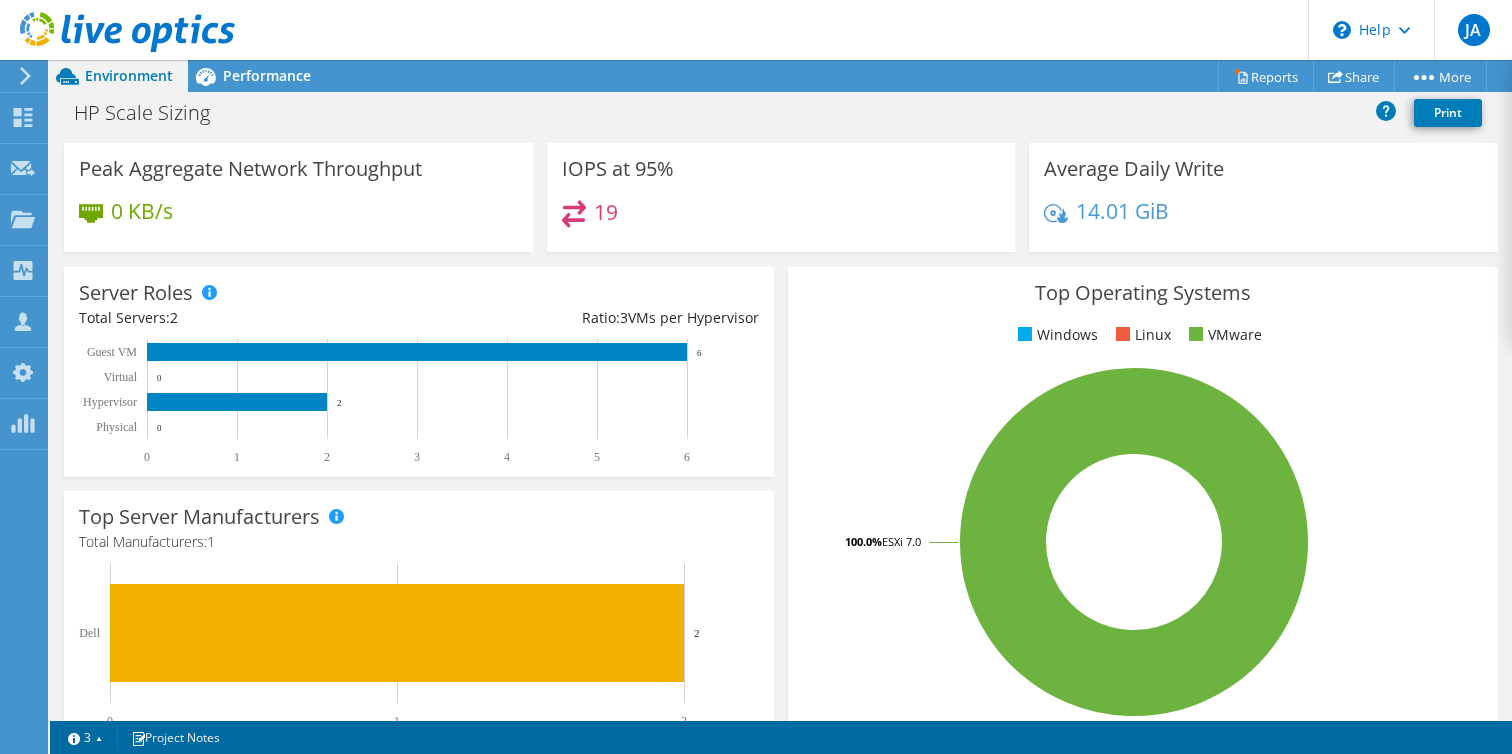 scroll, scrollTop: 91, scrollLeft: 0, axis: vertical 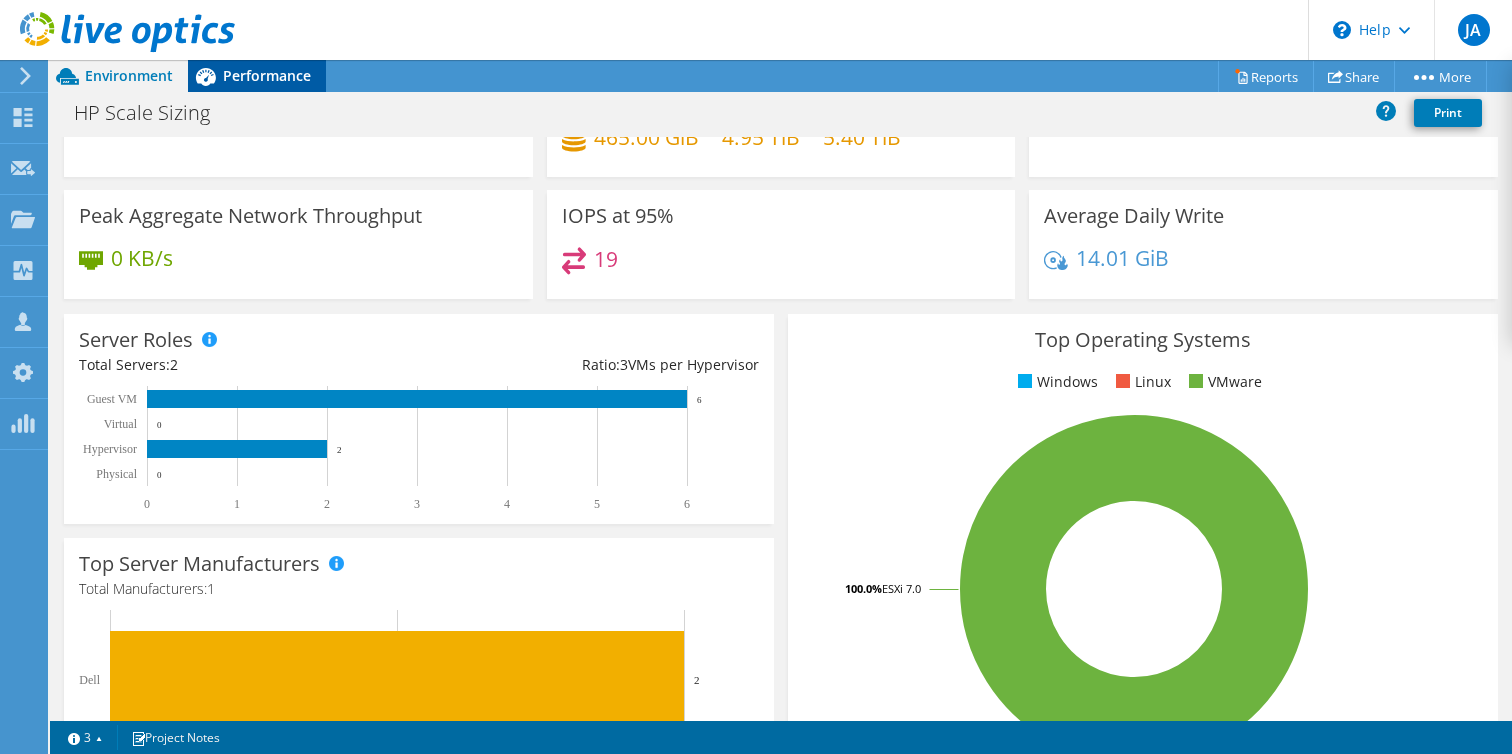 click on "Performance" at bounding box center [257, 76] 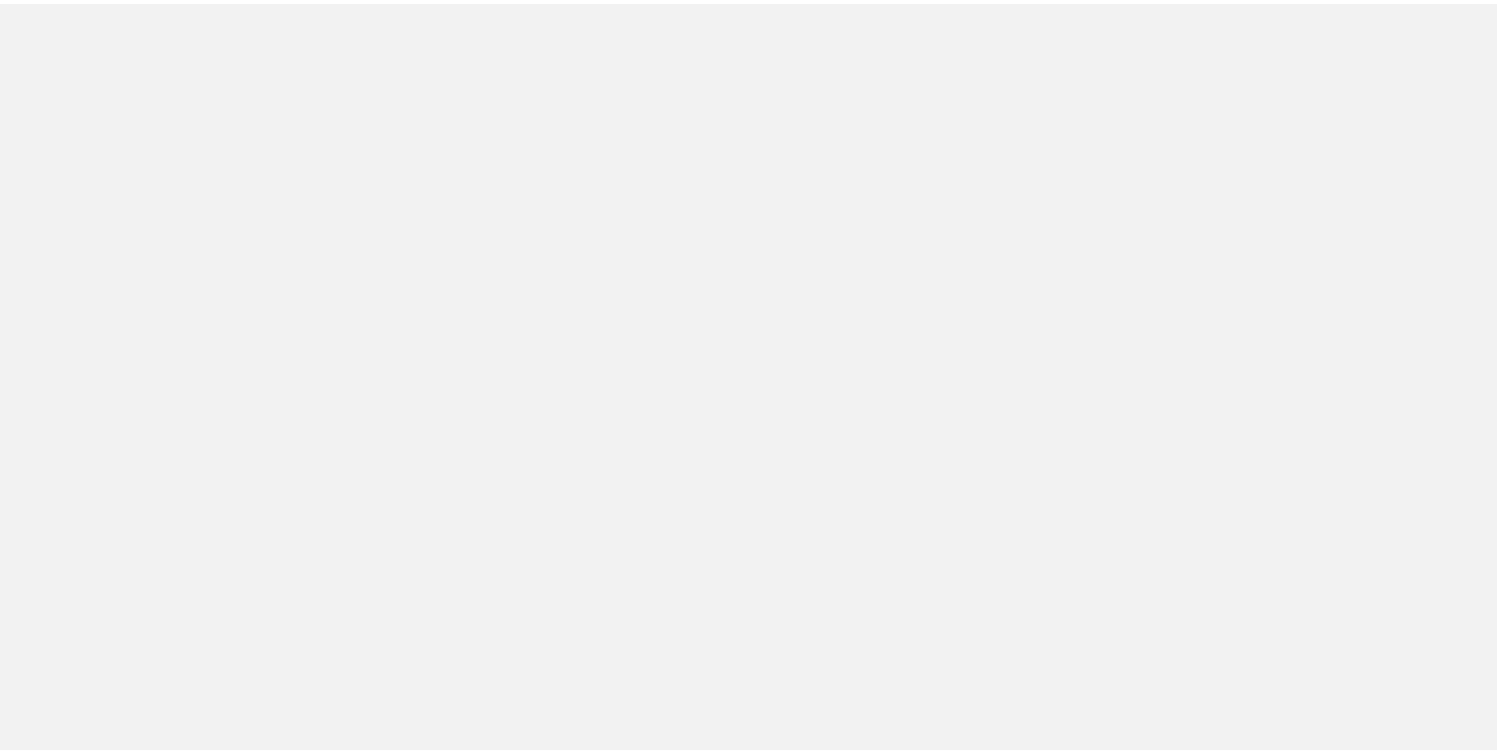 scroll, scrollTop: 0, scrollLeft: 0, axis: both 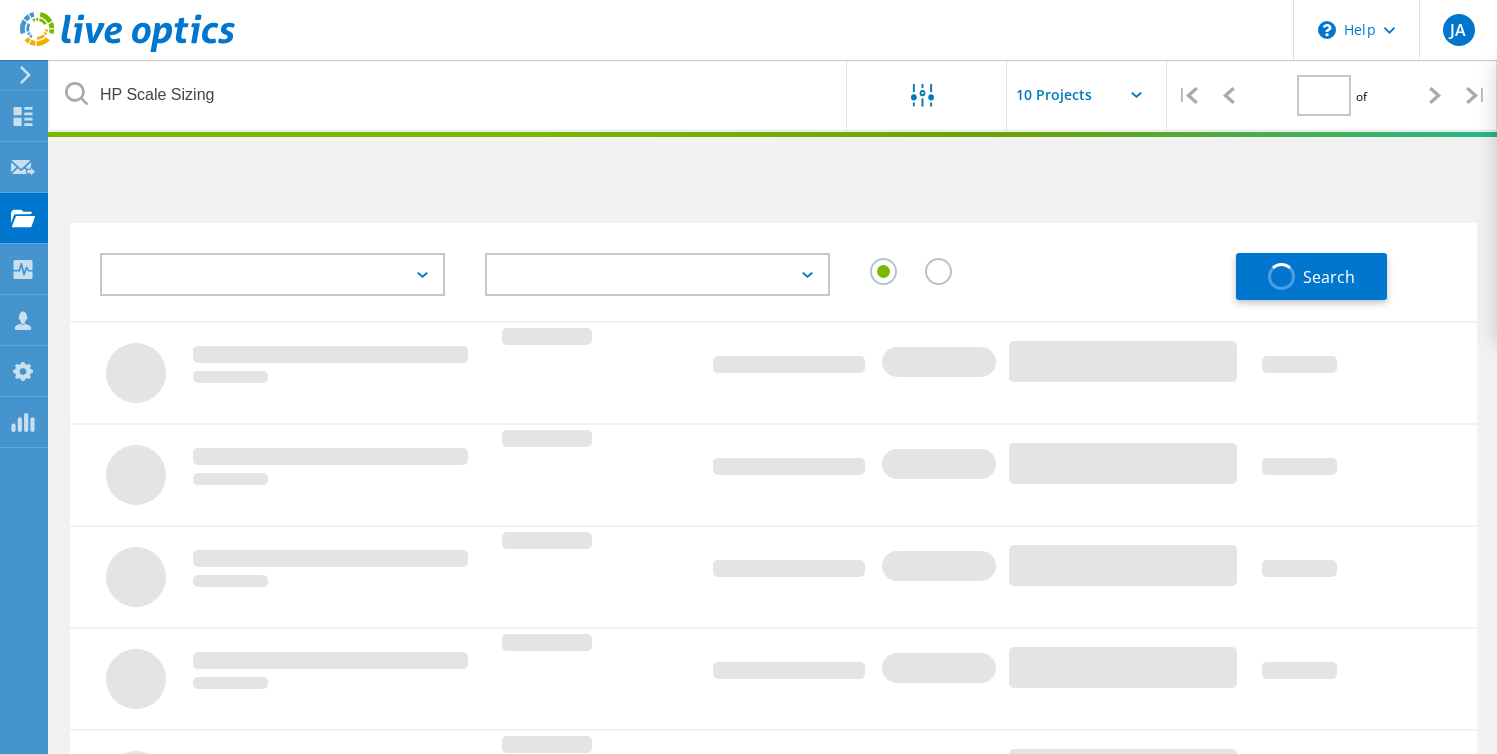 type on "1" 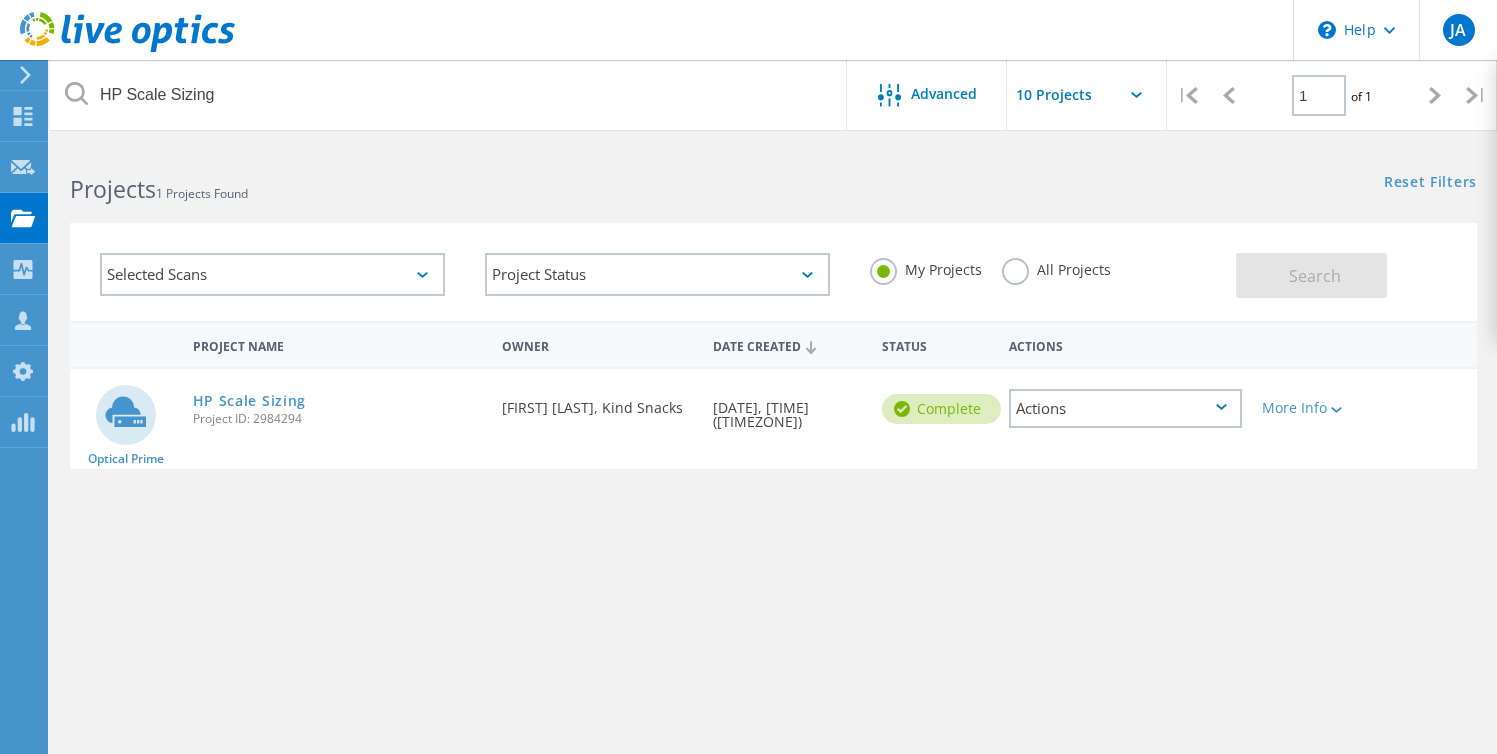 click on "All Projects" 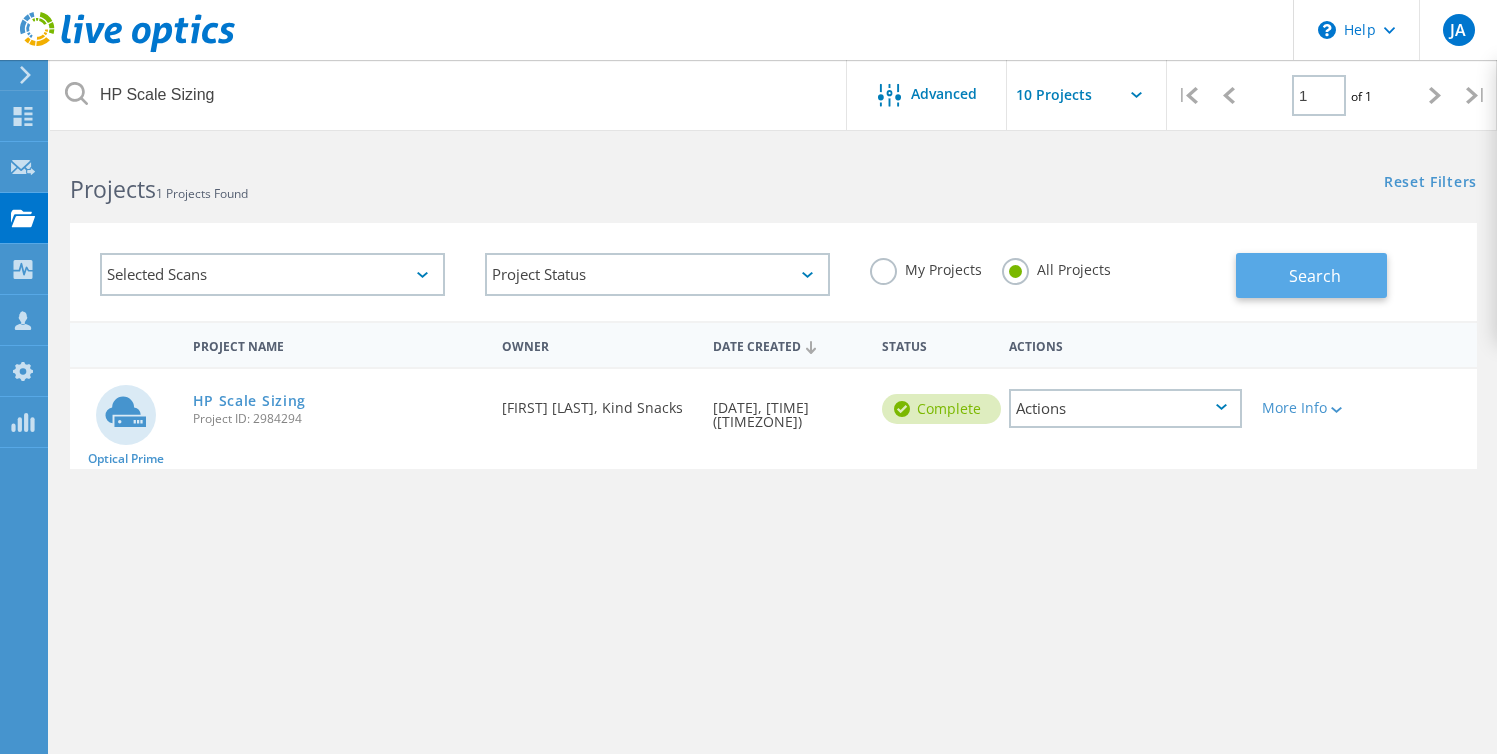 click on "Search" 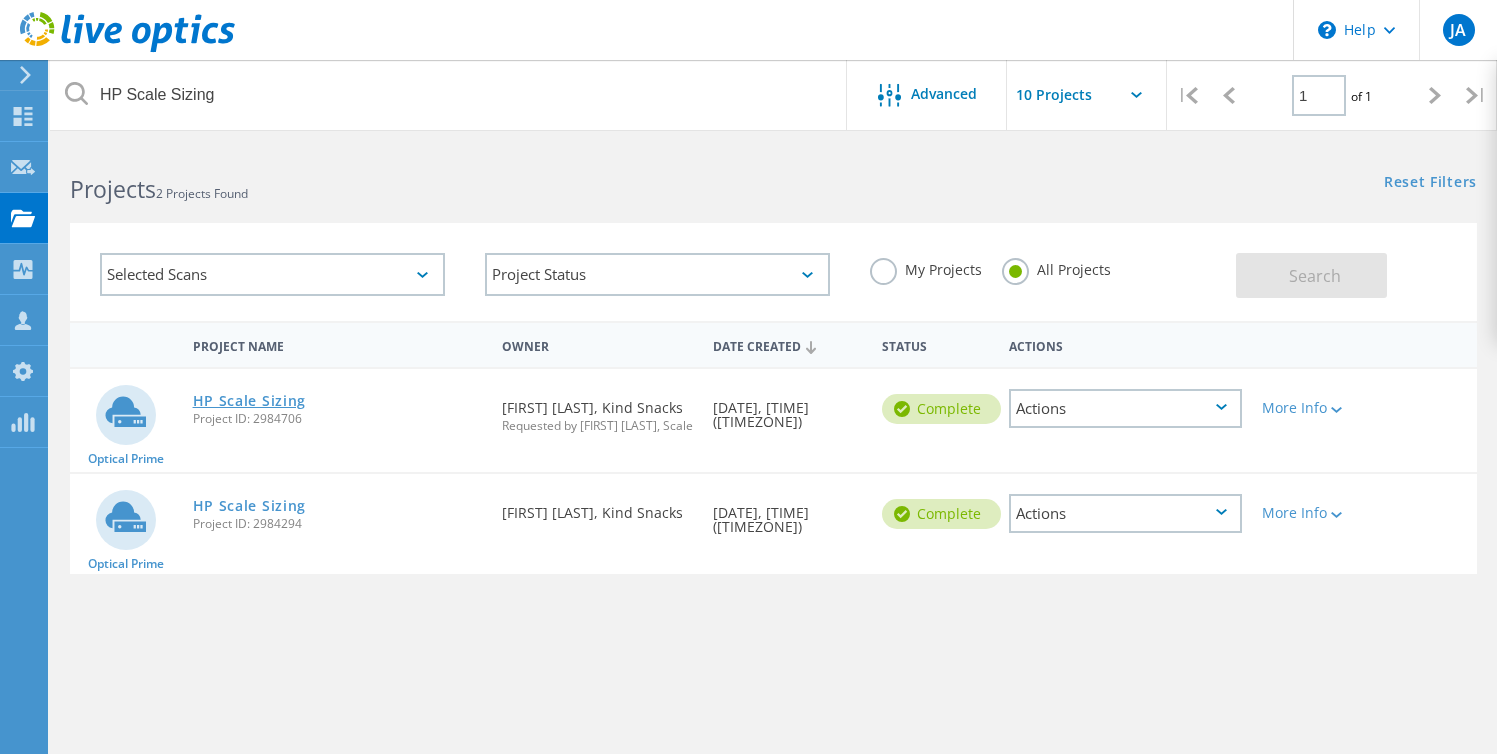 click on "HP Scale Sizing" 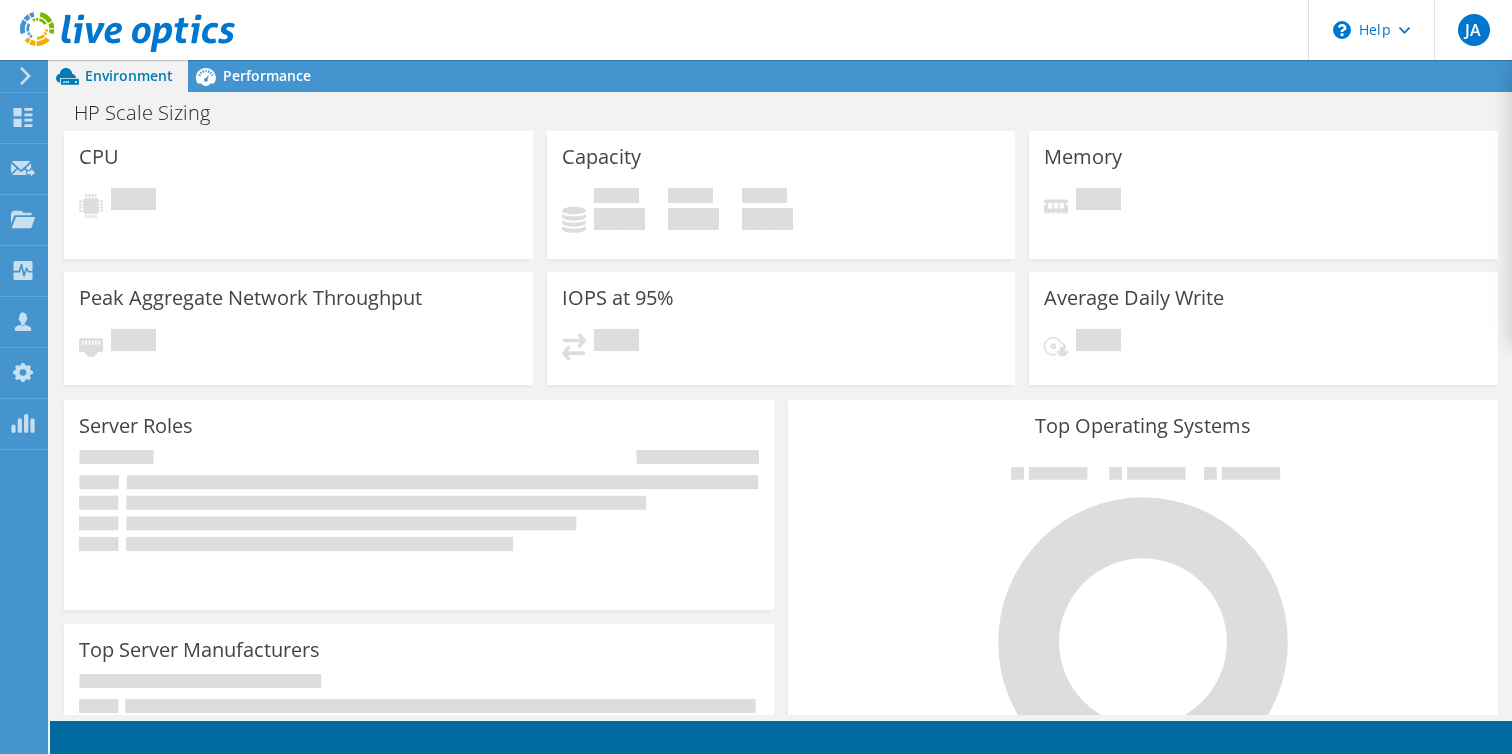 scroll, scrollTop: 0, scrollLeft: 0, axis: both 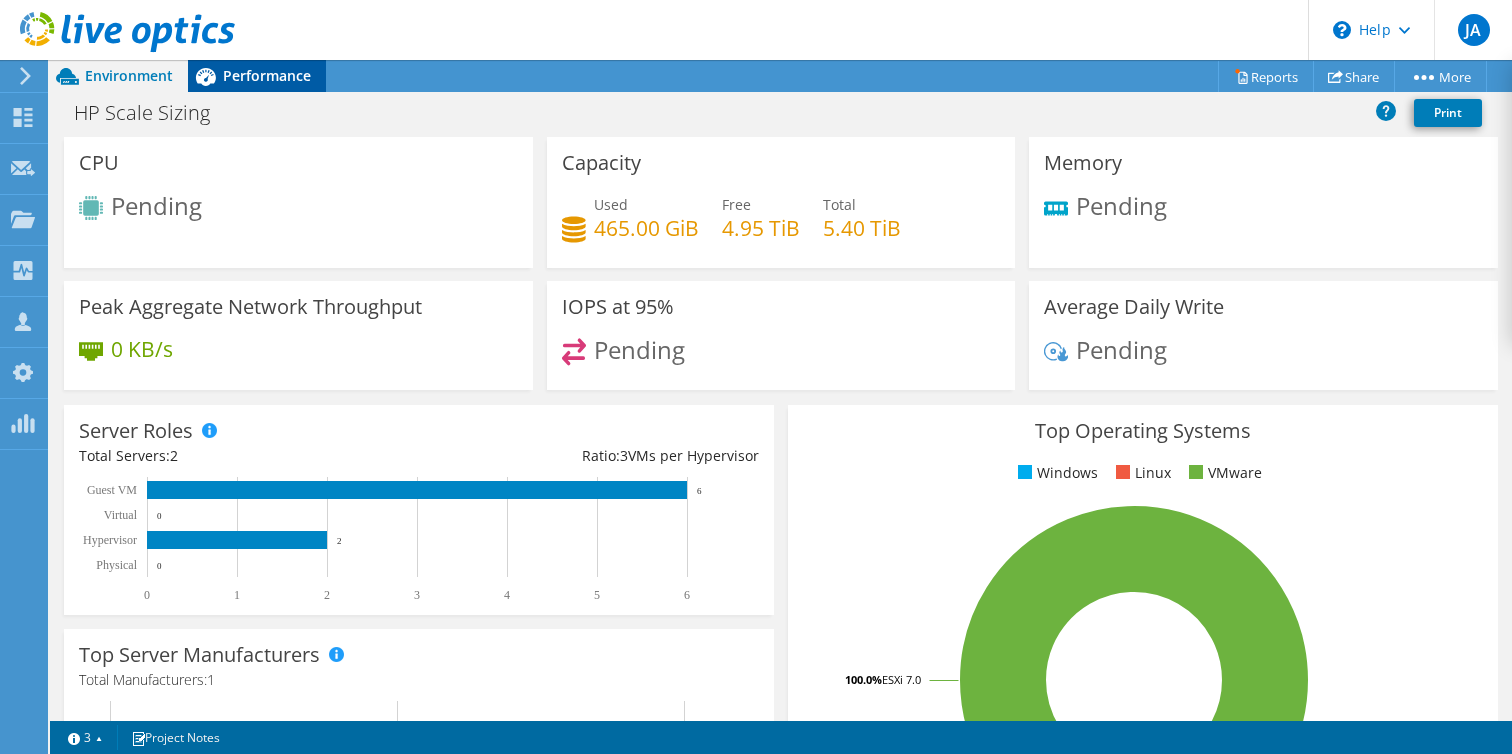 click on "Performance" at bounding box center [267, 75] 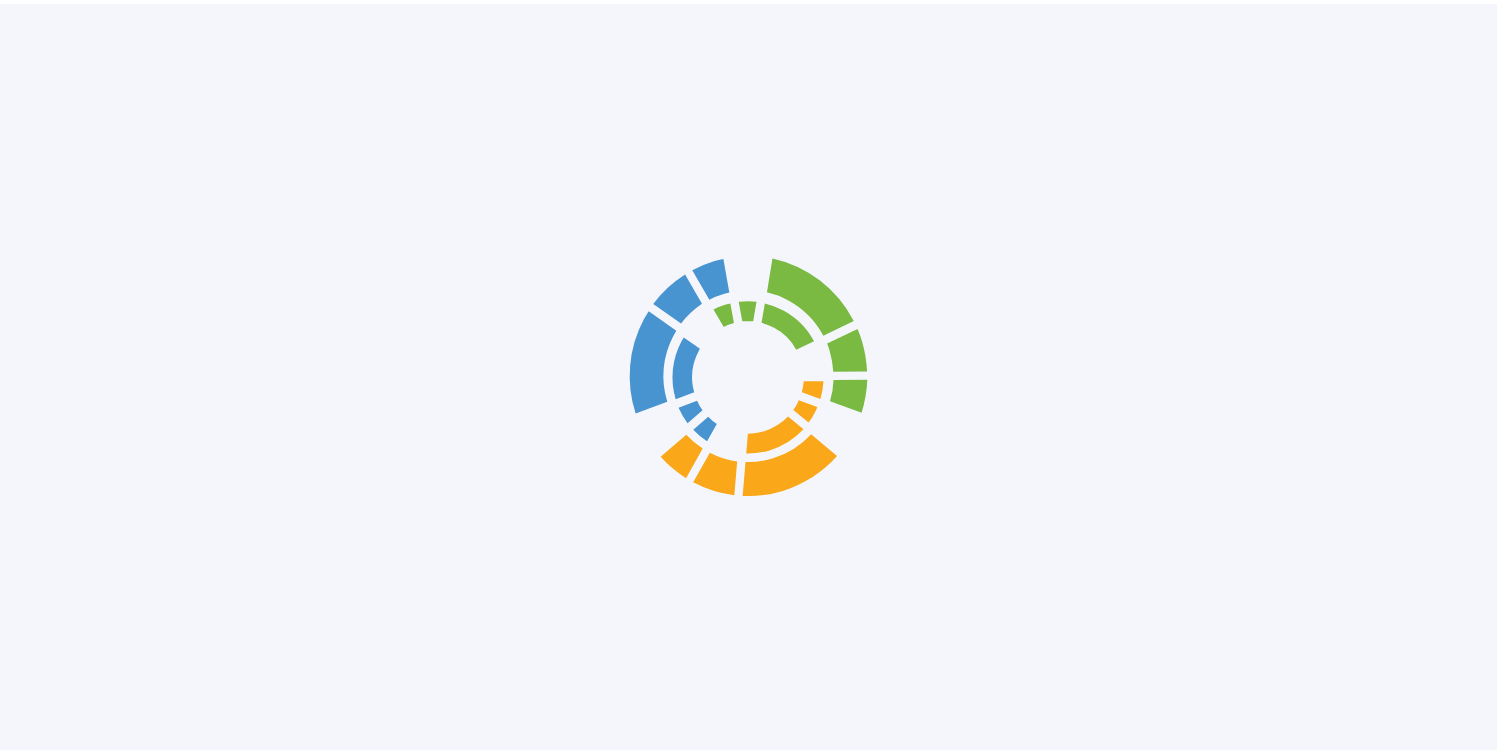 scroll, scrollTop: 0, scrollLeft: 0, axis: both 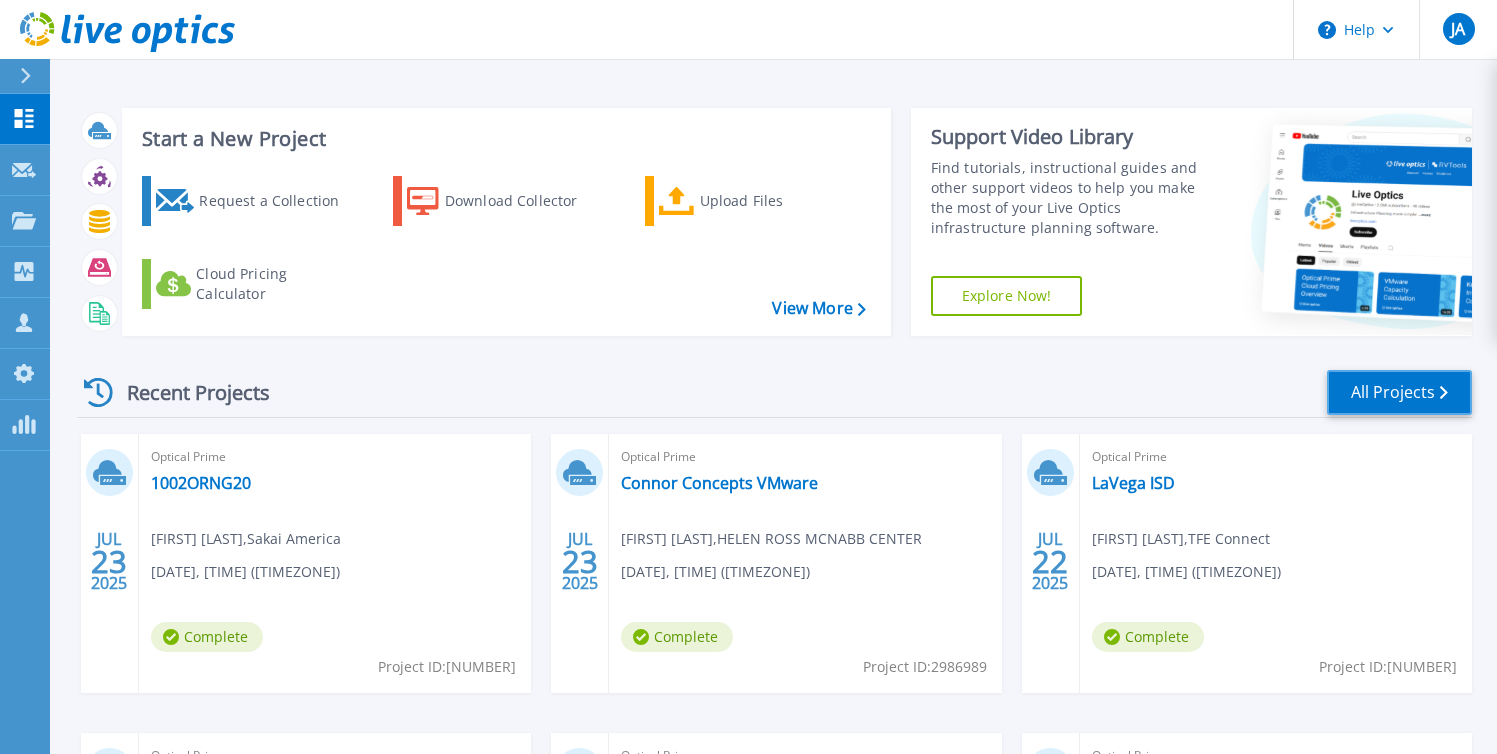 click on "All Projects" at bounding box center [1399, 392] 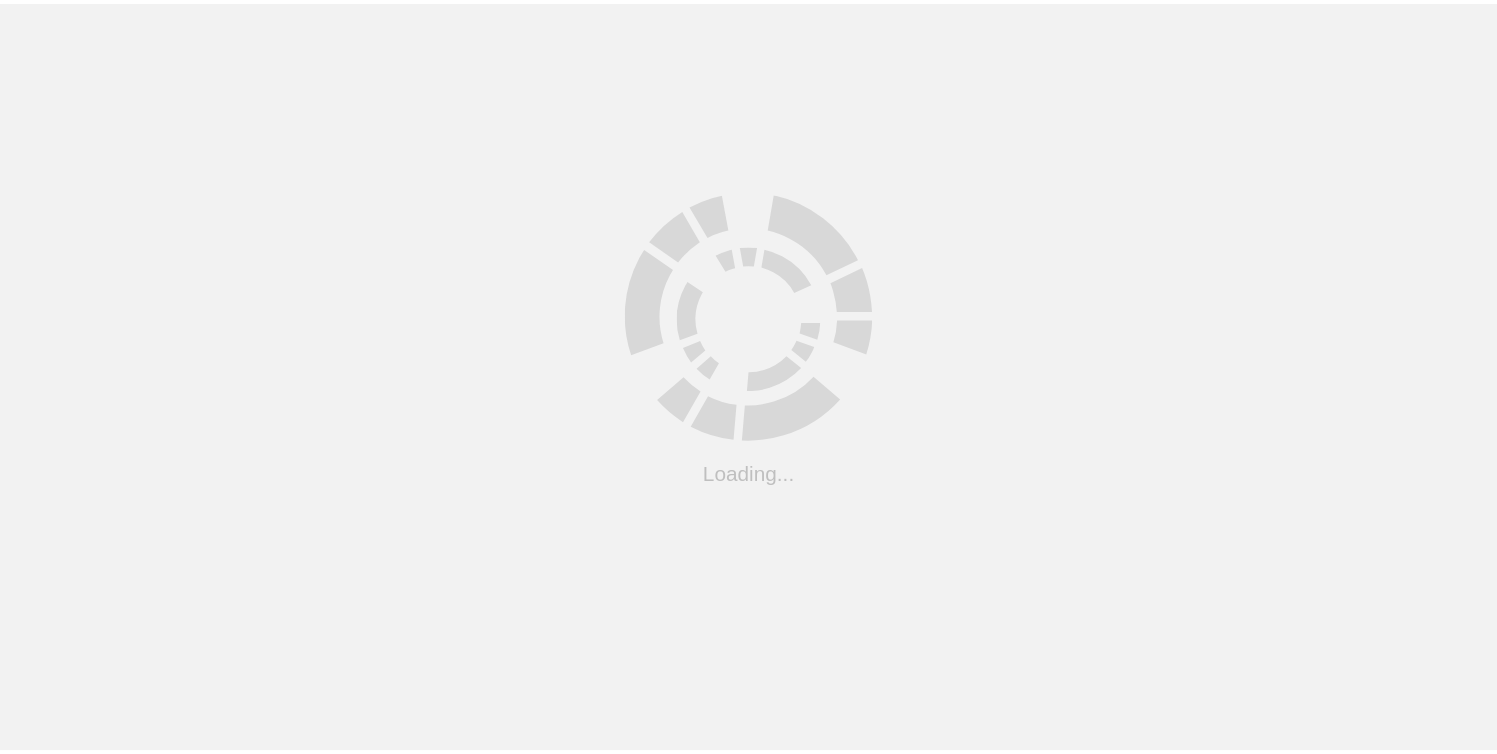 scroll, scrollTop: 0, scrollLeft: 0, axis: both 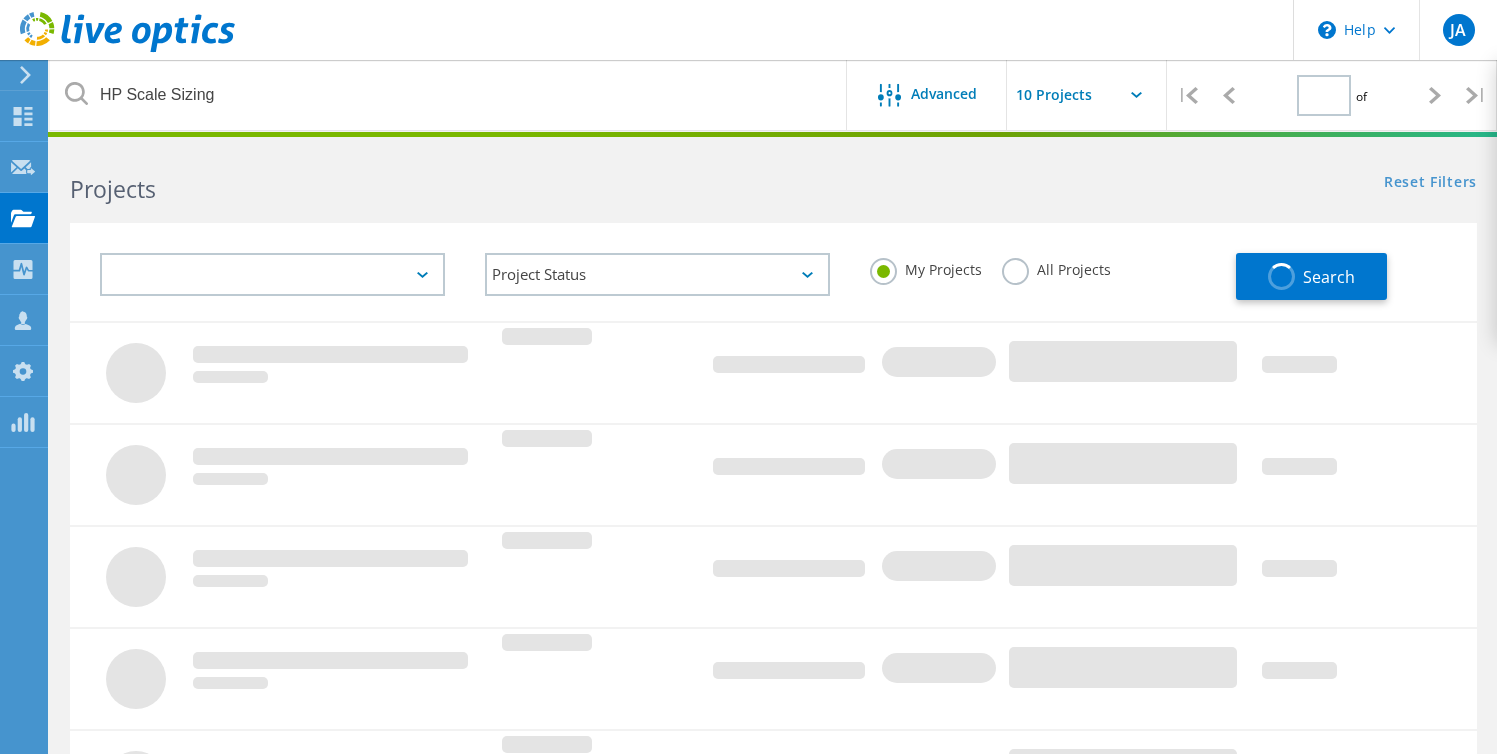type on "1" 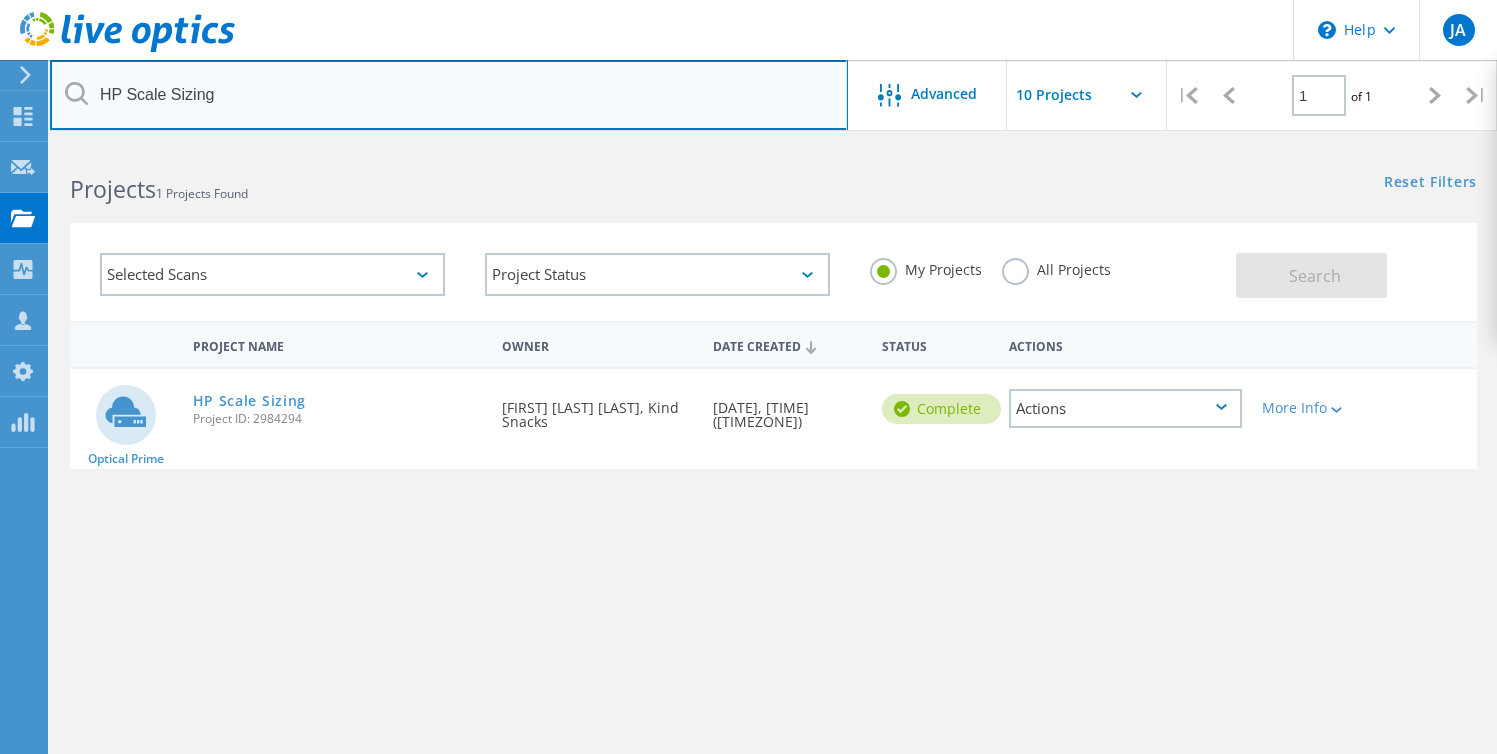 click on "HP Scale Sizing" at bounding box center [449, 95] 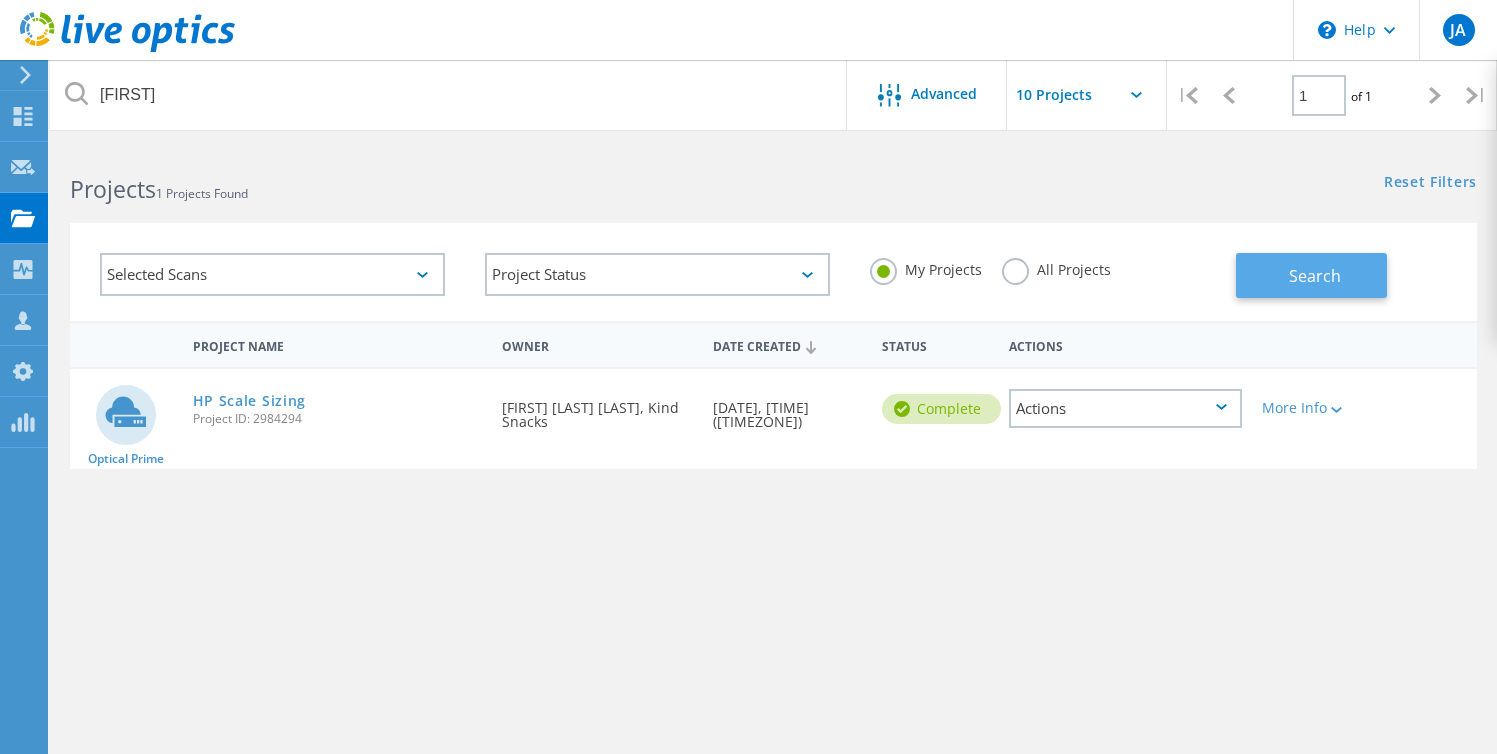 click on "Search" 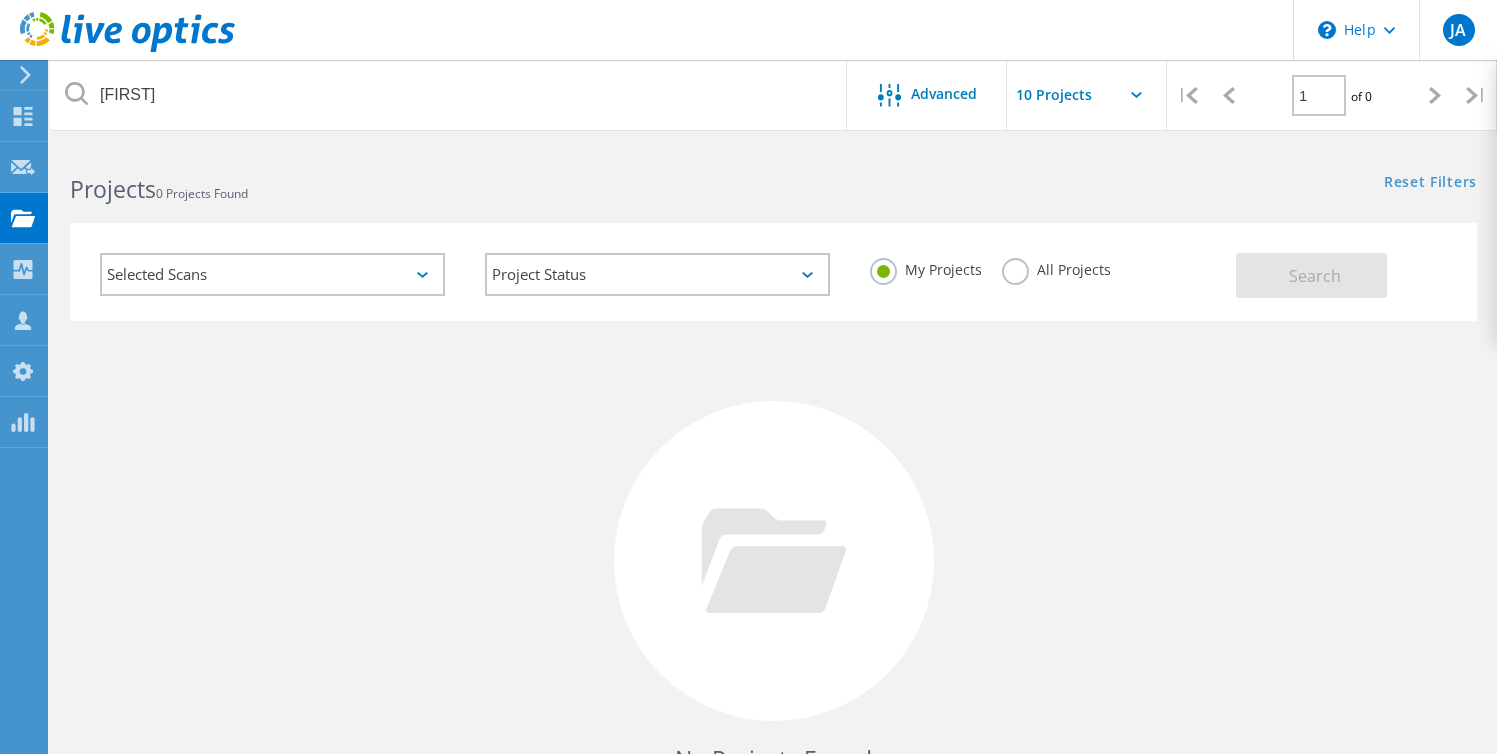 click on "All Projects" 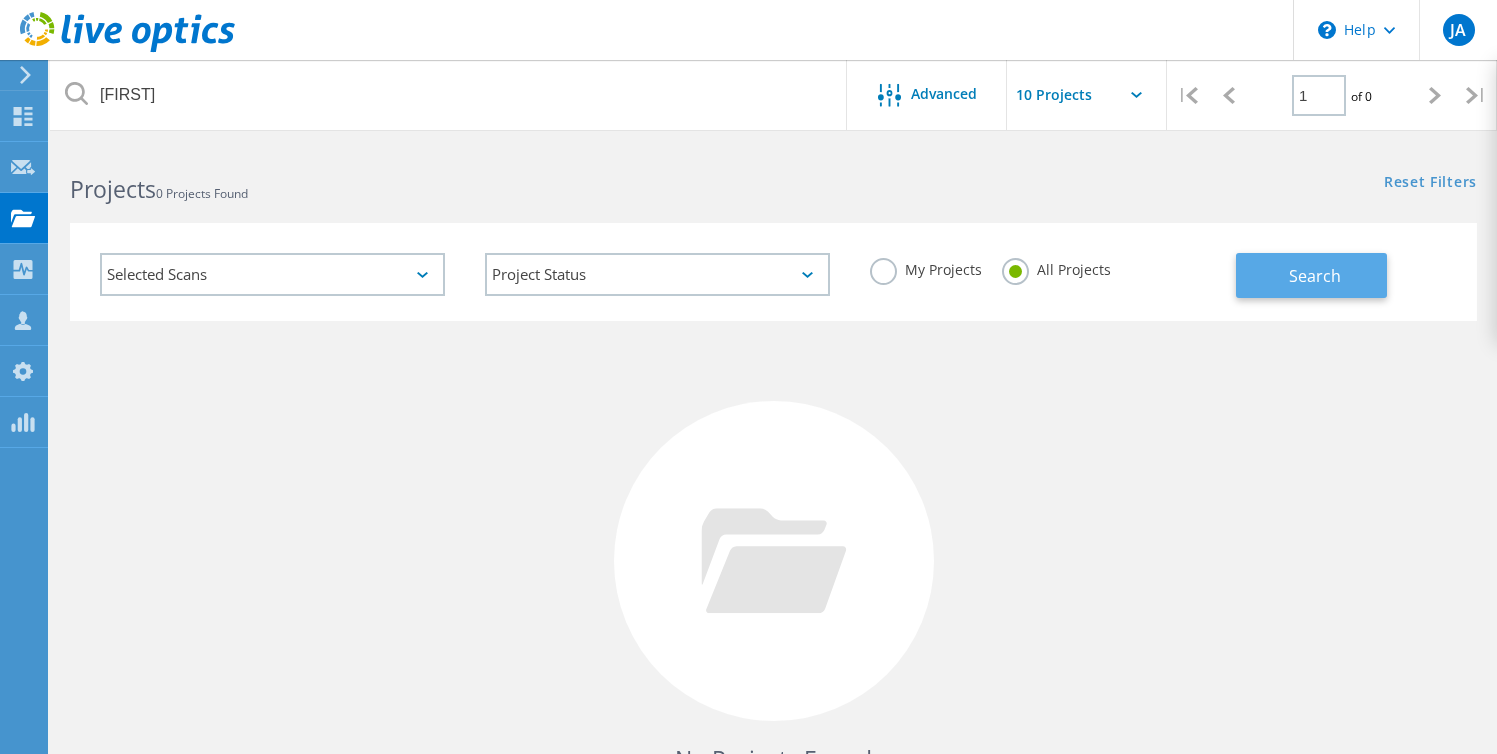 click on "Search" 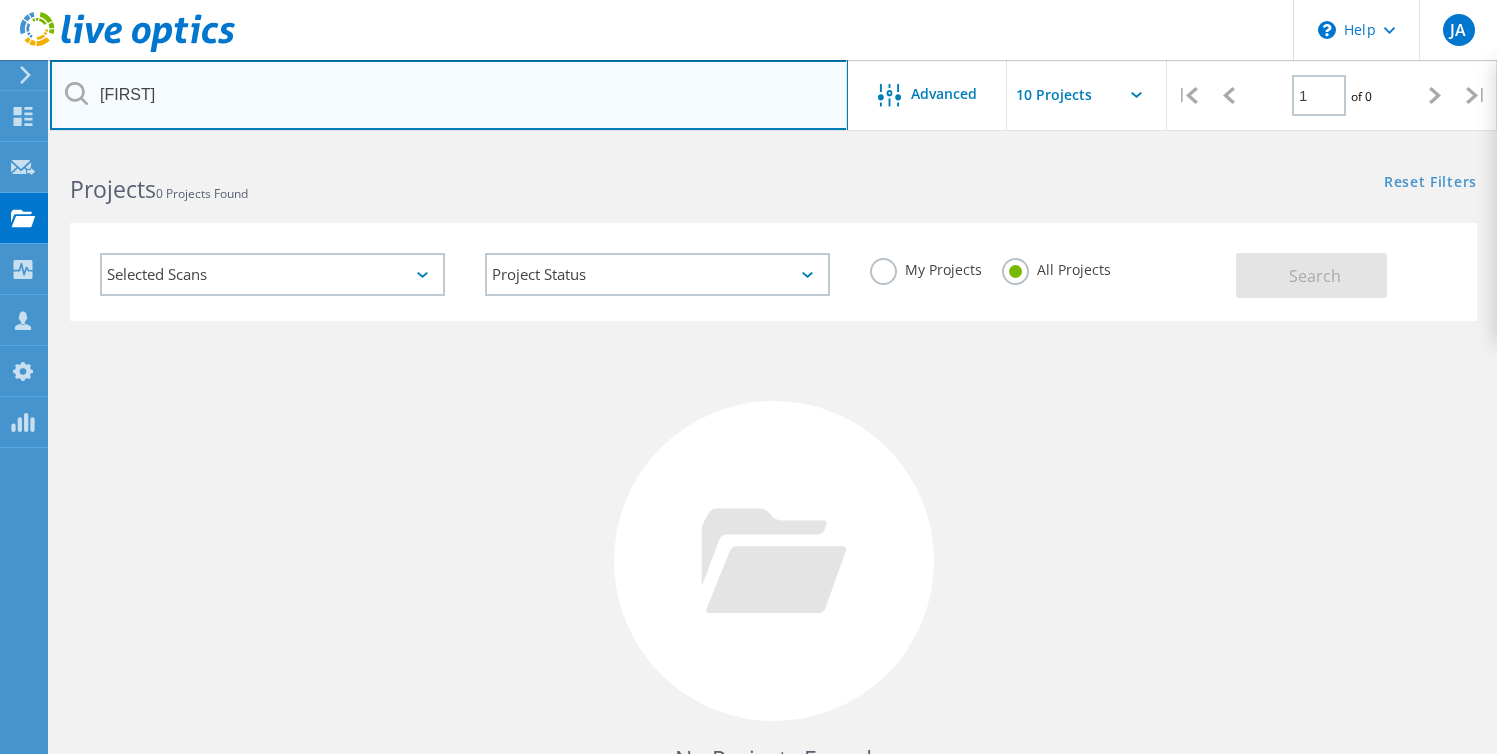 click on "Akram" at bounding box center [449, 95] 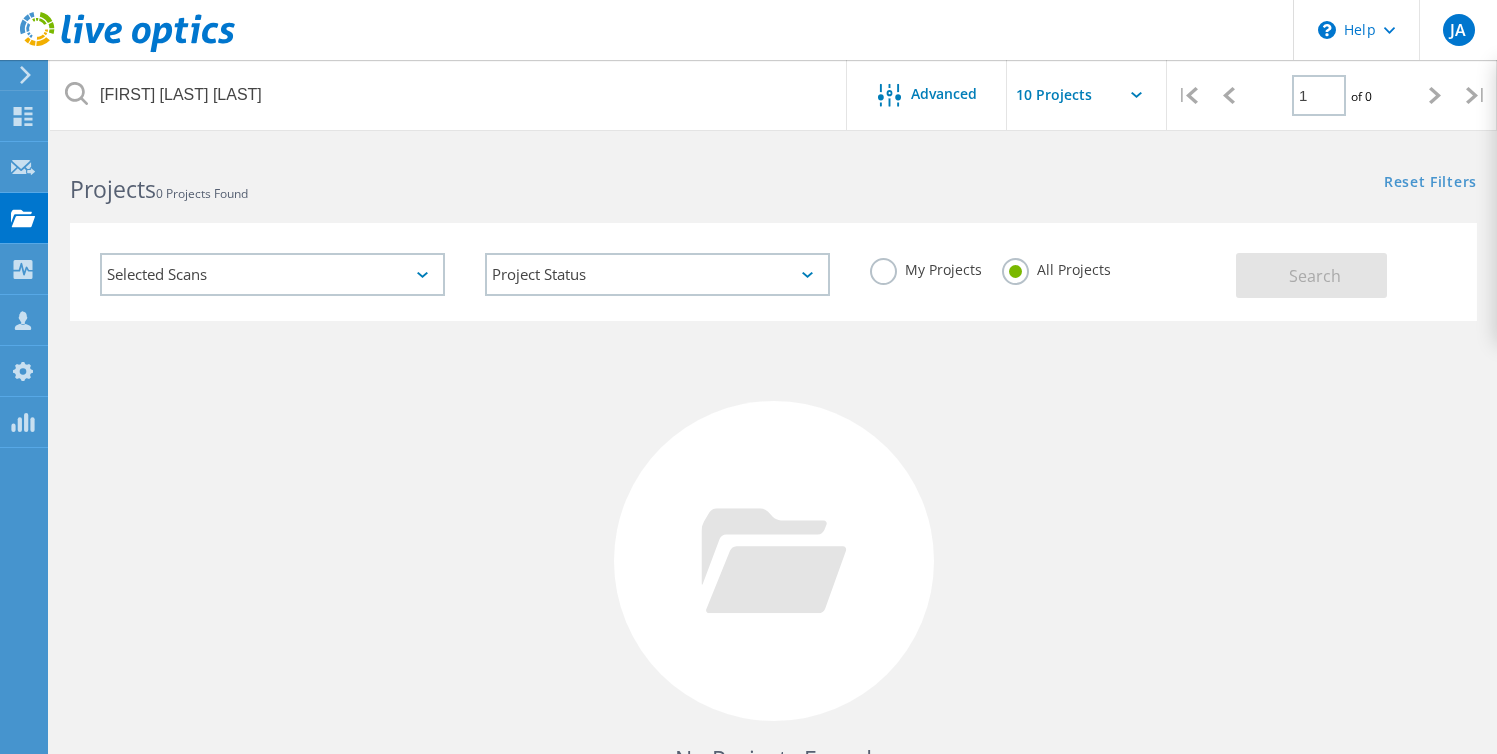 click on "All Projects" 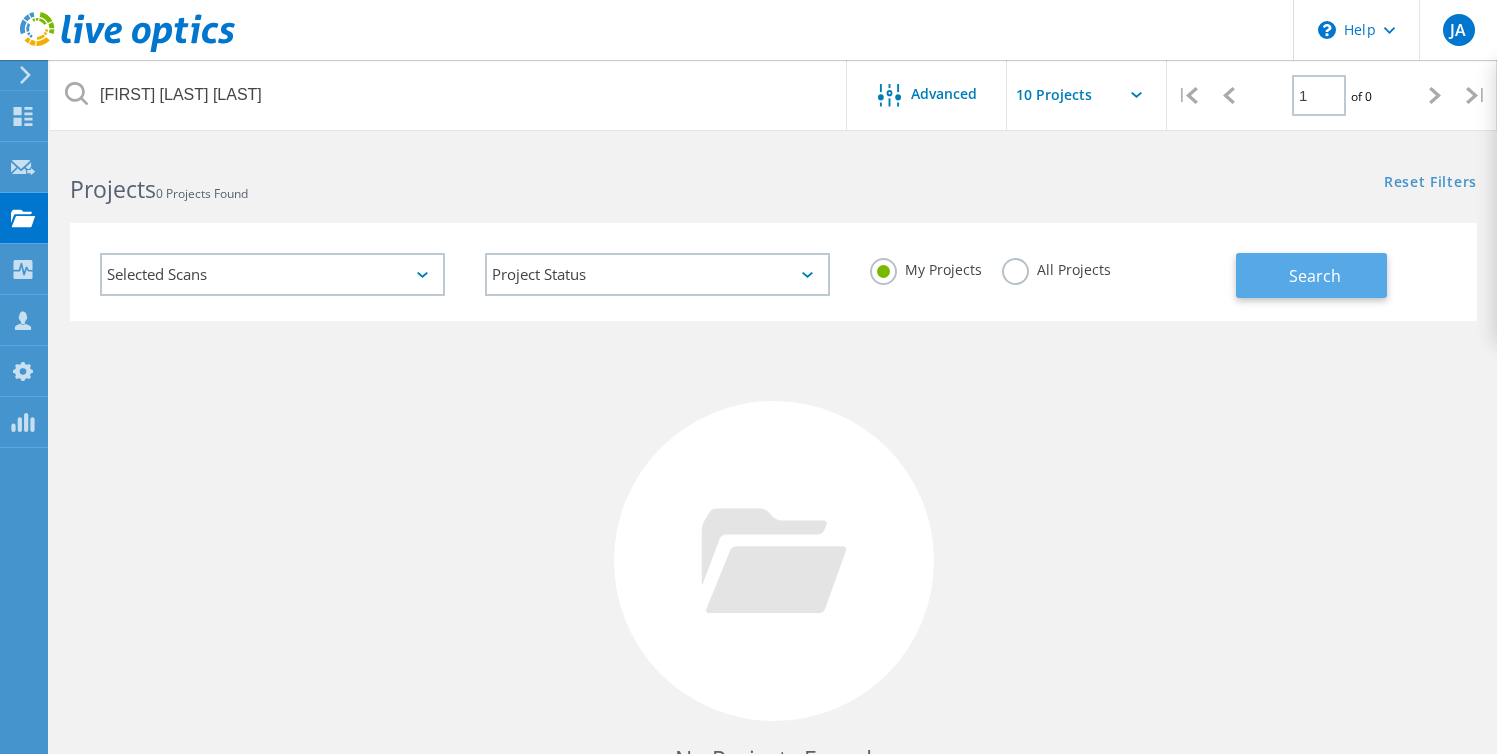 click on "Search" 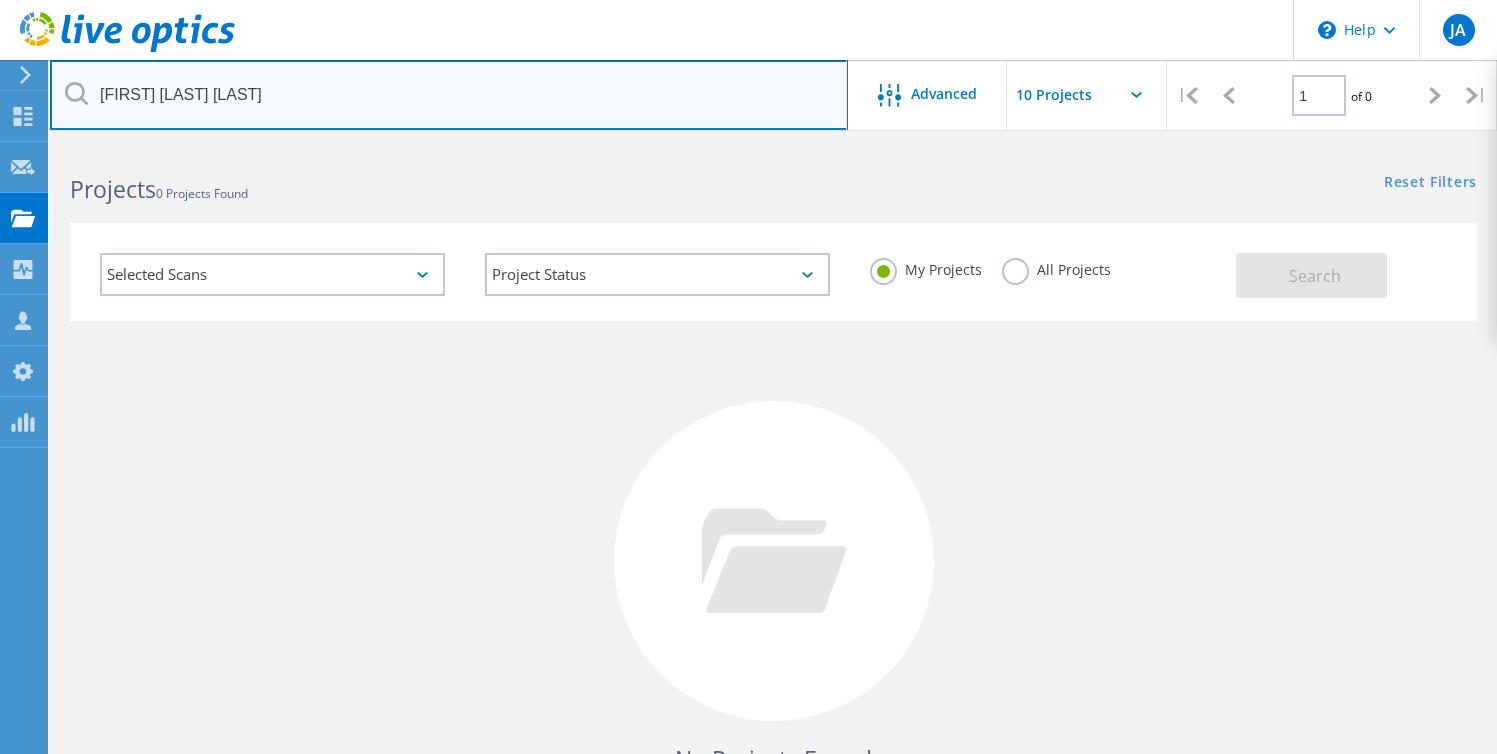 click on "Akram Abou Soultan" at bounding box center (449, 95) 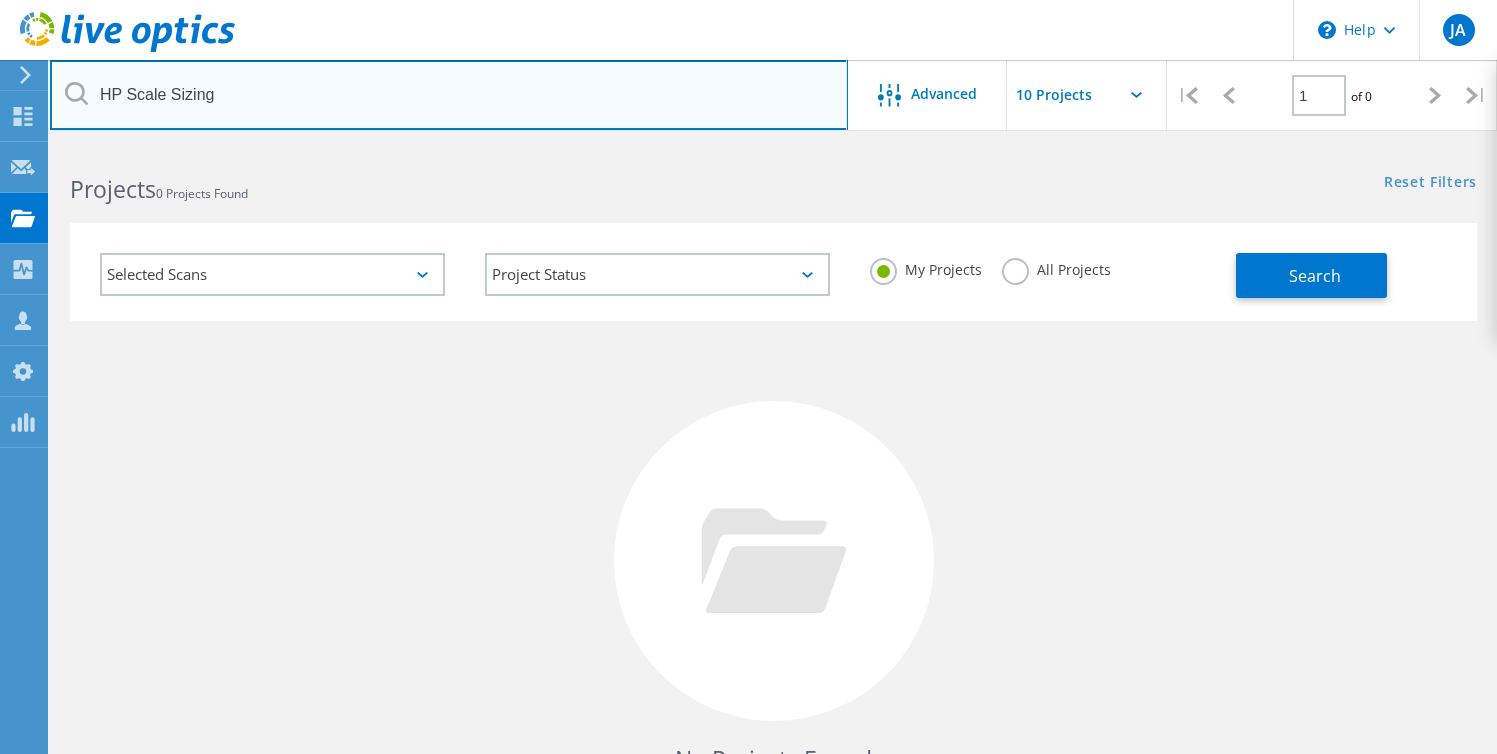 type on "HP Scale Sizing" 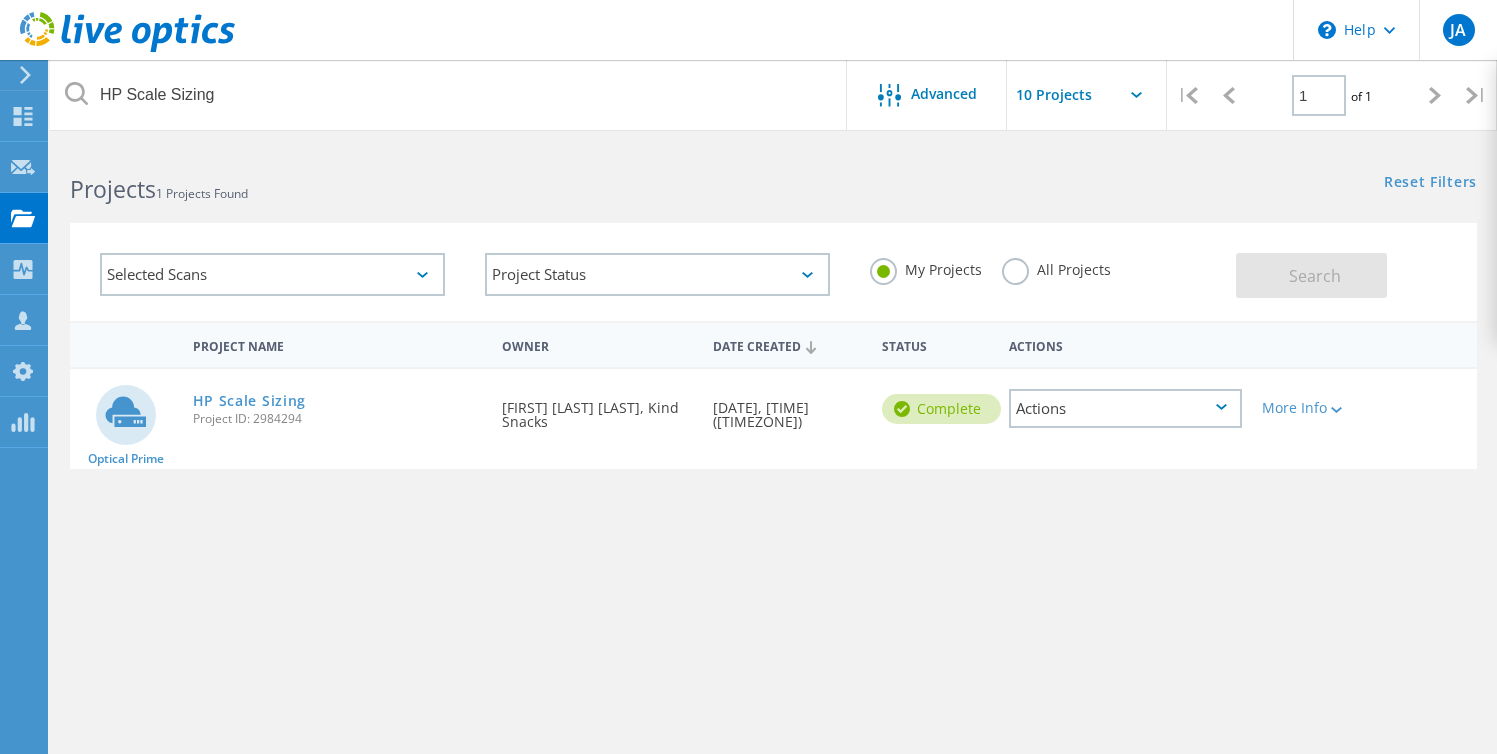 click on "All Projects" 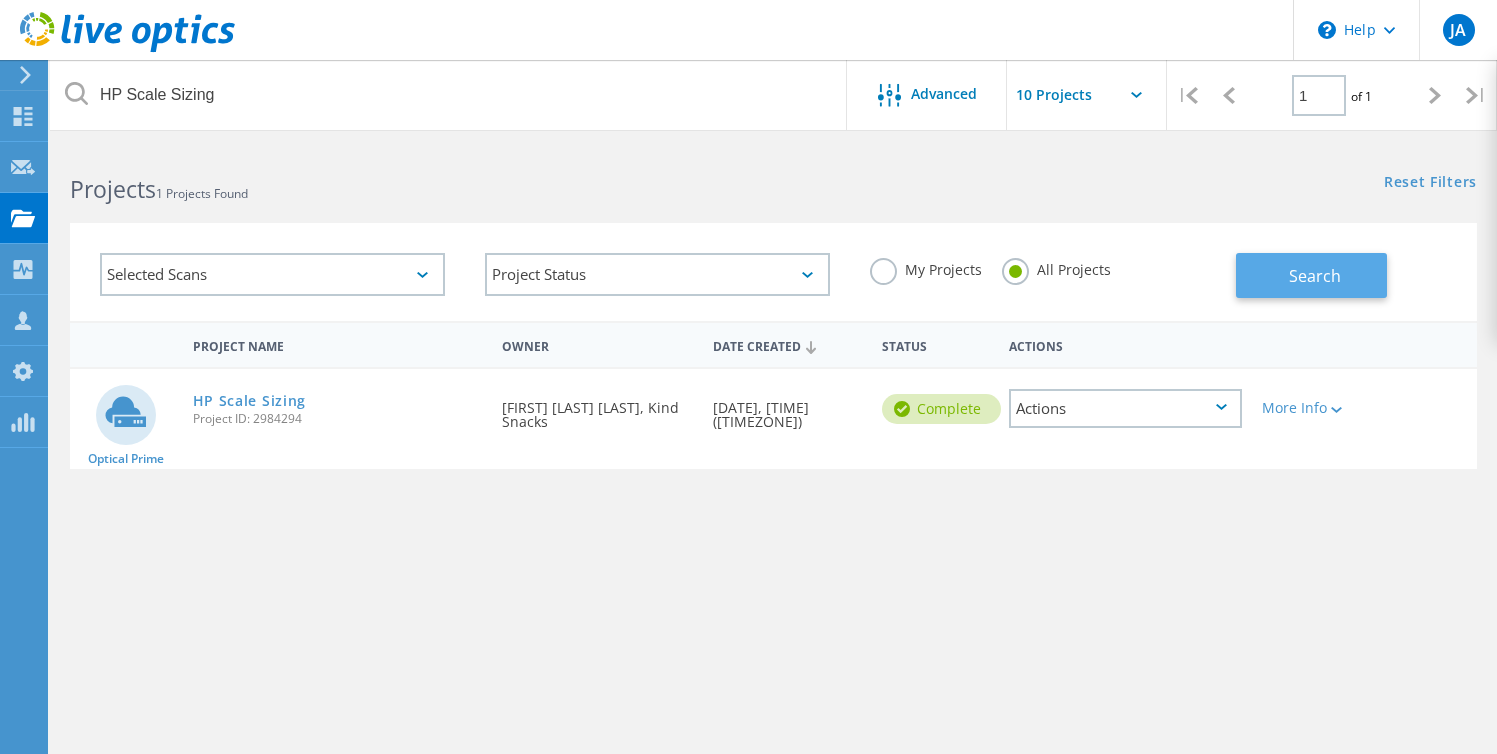 click on "Search" 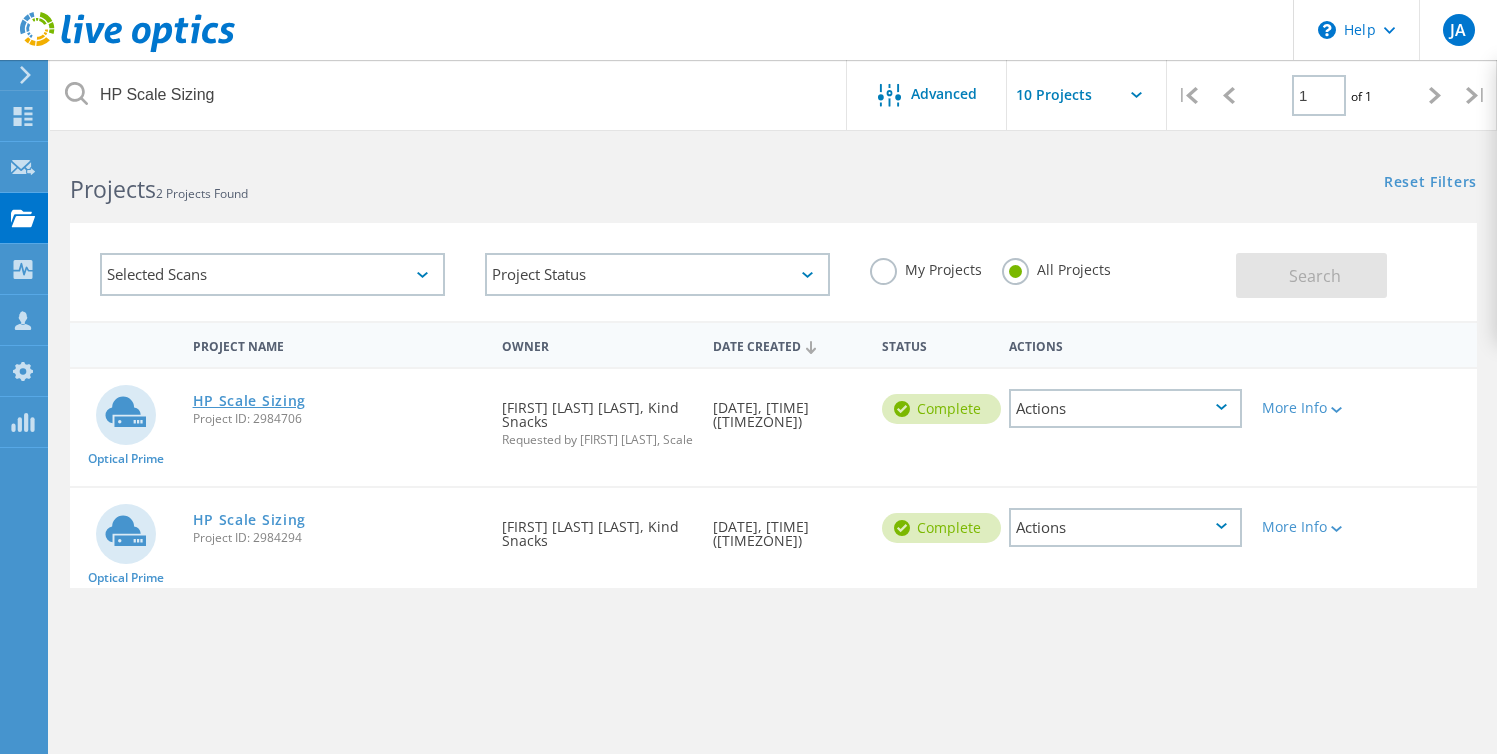 click on "HP Scale Sizing" 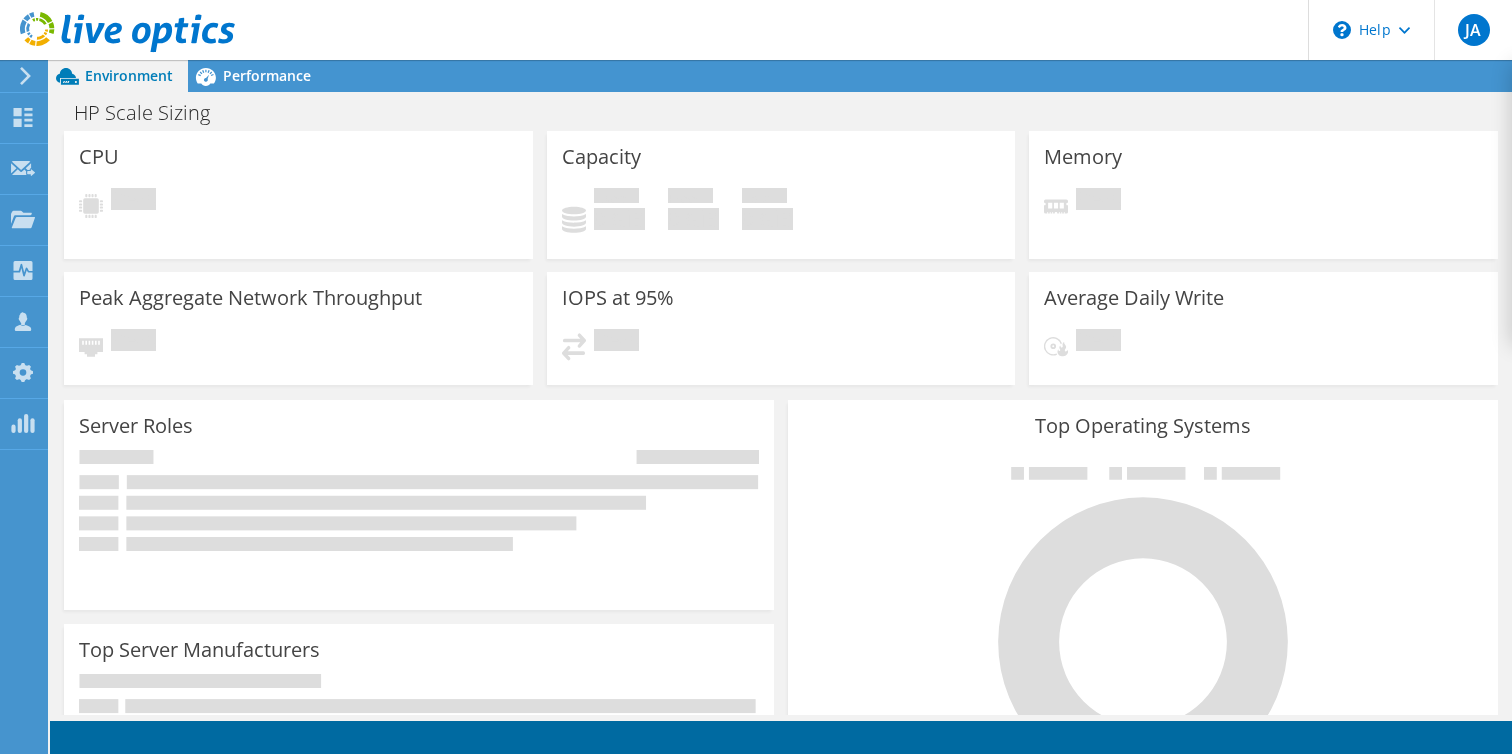 scroll, scrollTop: 0, scrollLeft: 0, axis: both 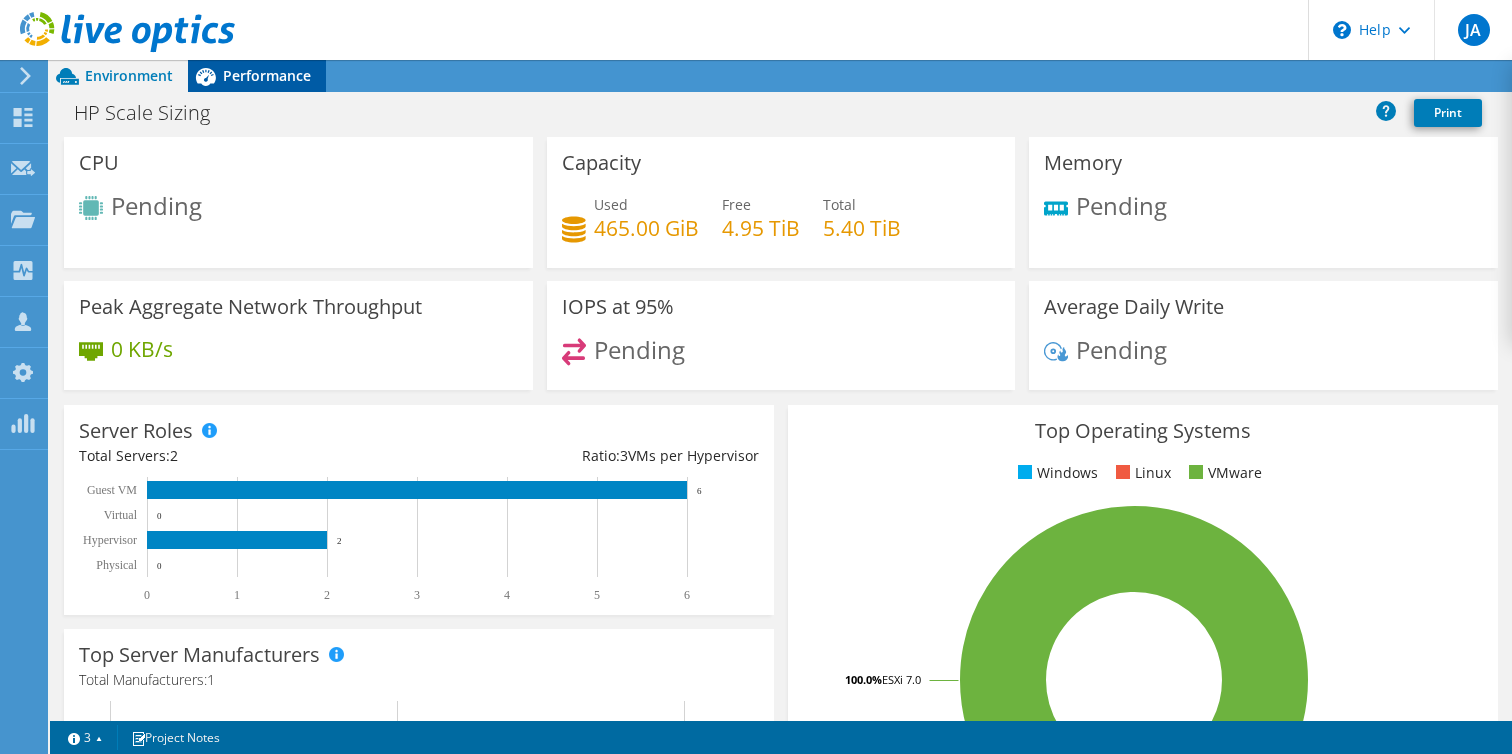 click on "Performance" at bounding box center [267, 75] 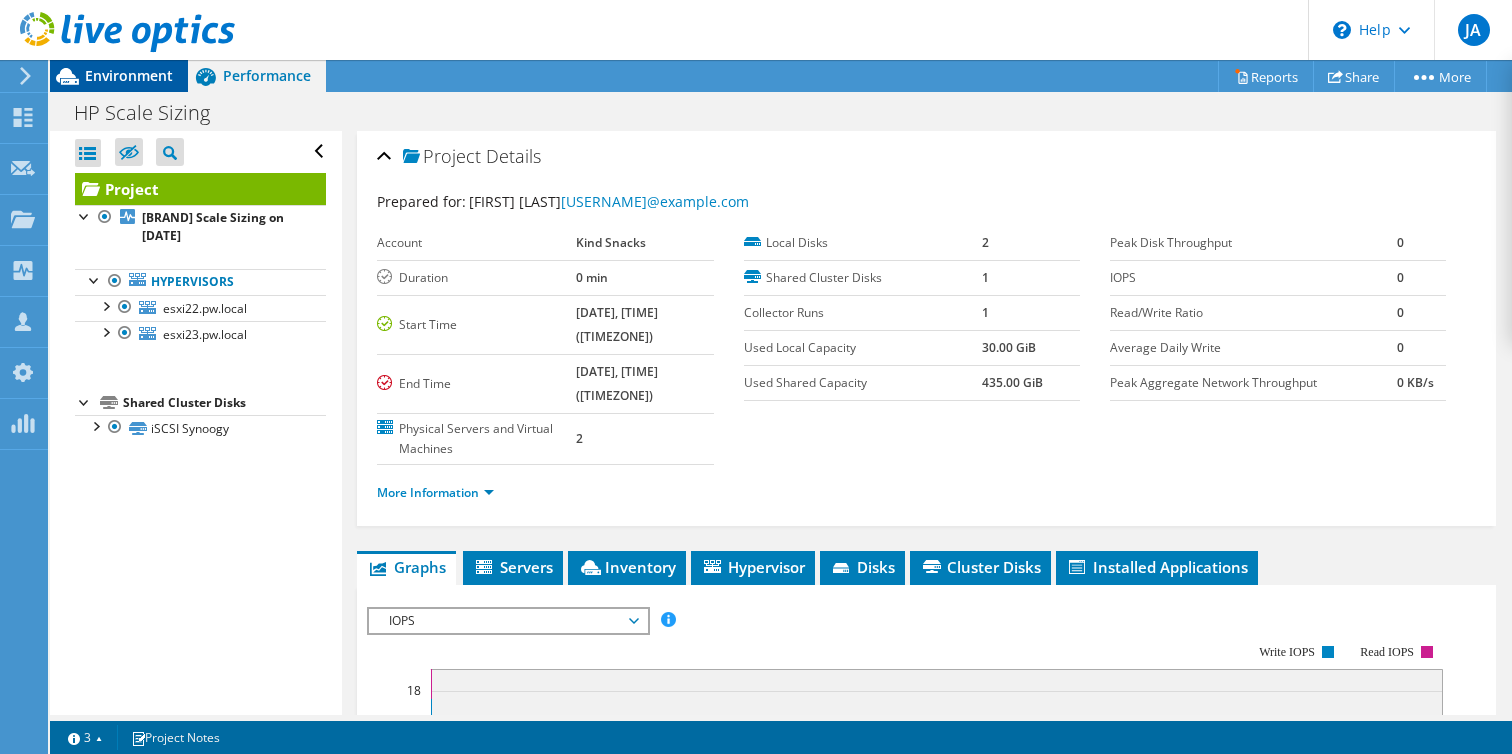 click on "Environment" at bounding box center [129, 75] 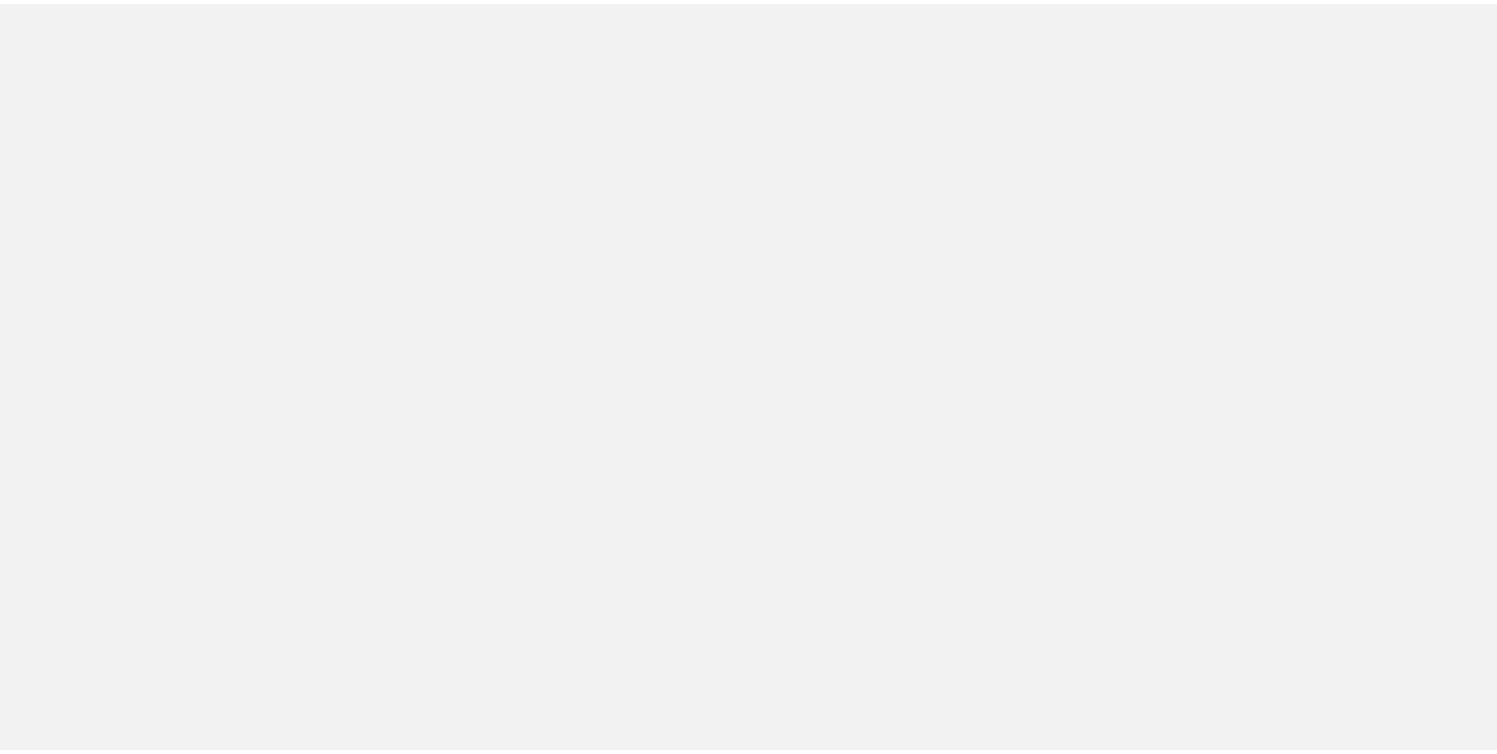 scroll, scrollTop: 0, scrollLeft: 0, axis: both 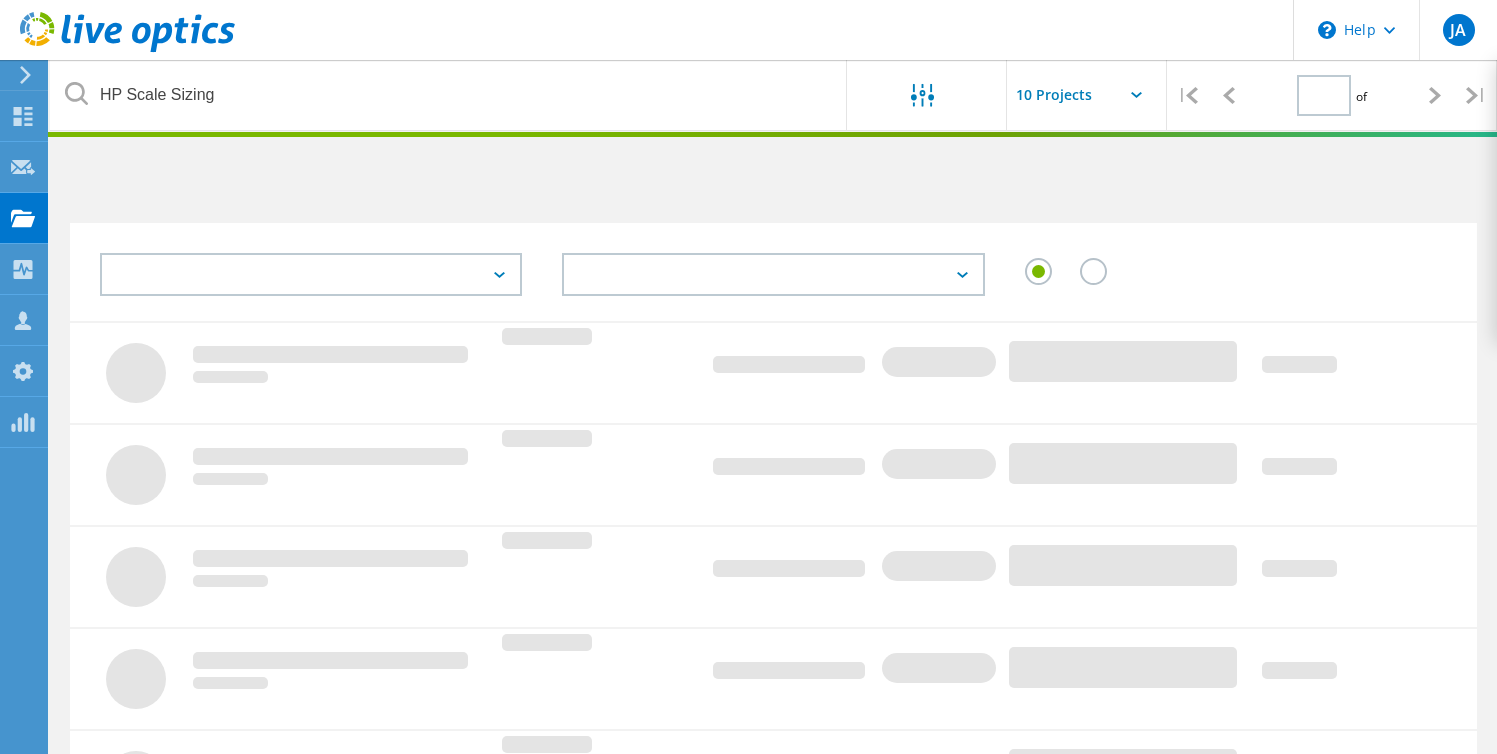type on "1" 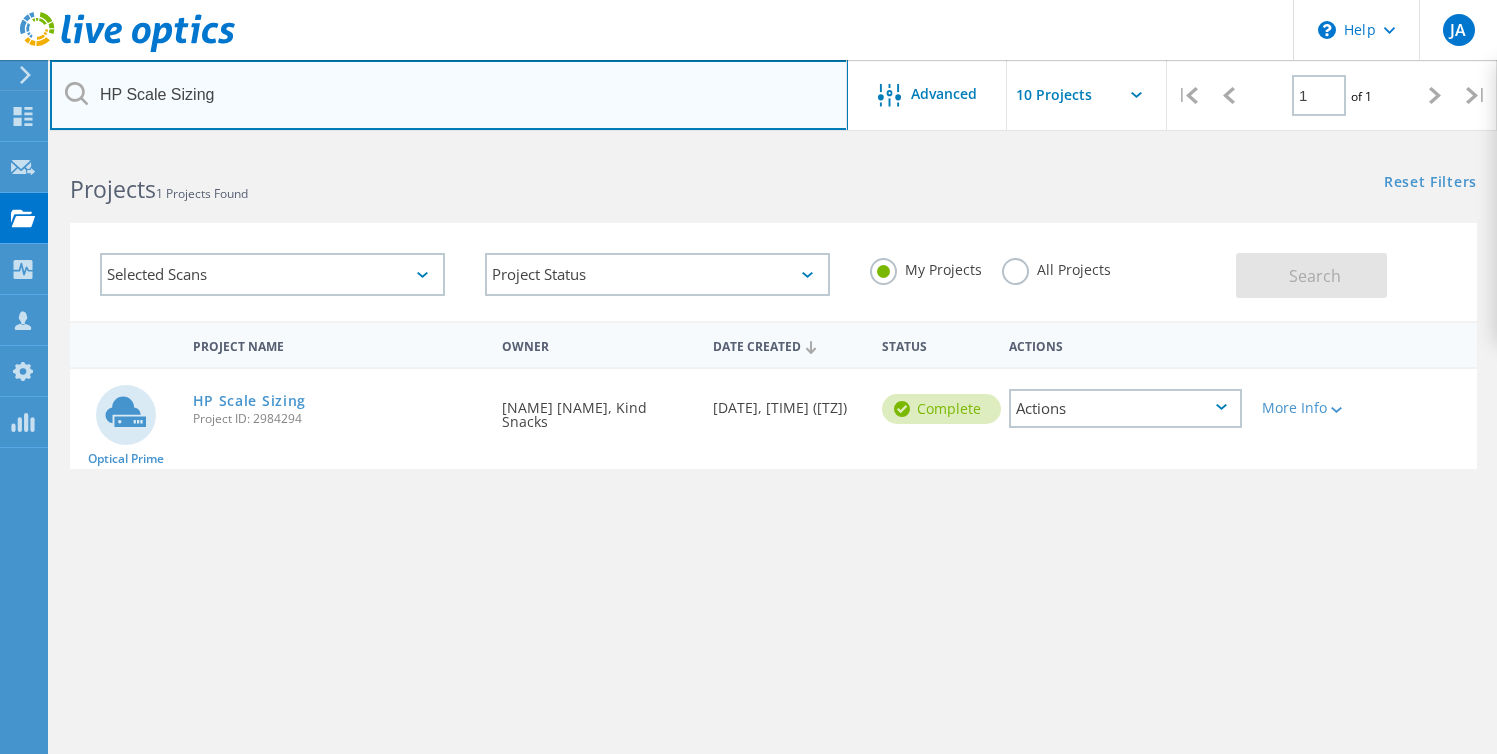 click on "HP Scale Sizing" at bounding box center [449, 95] 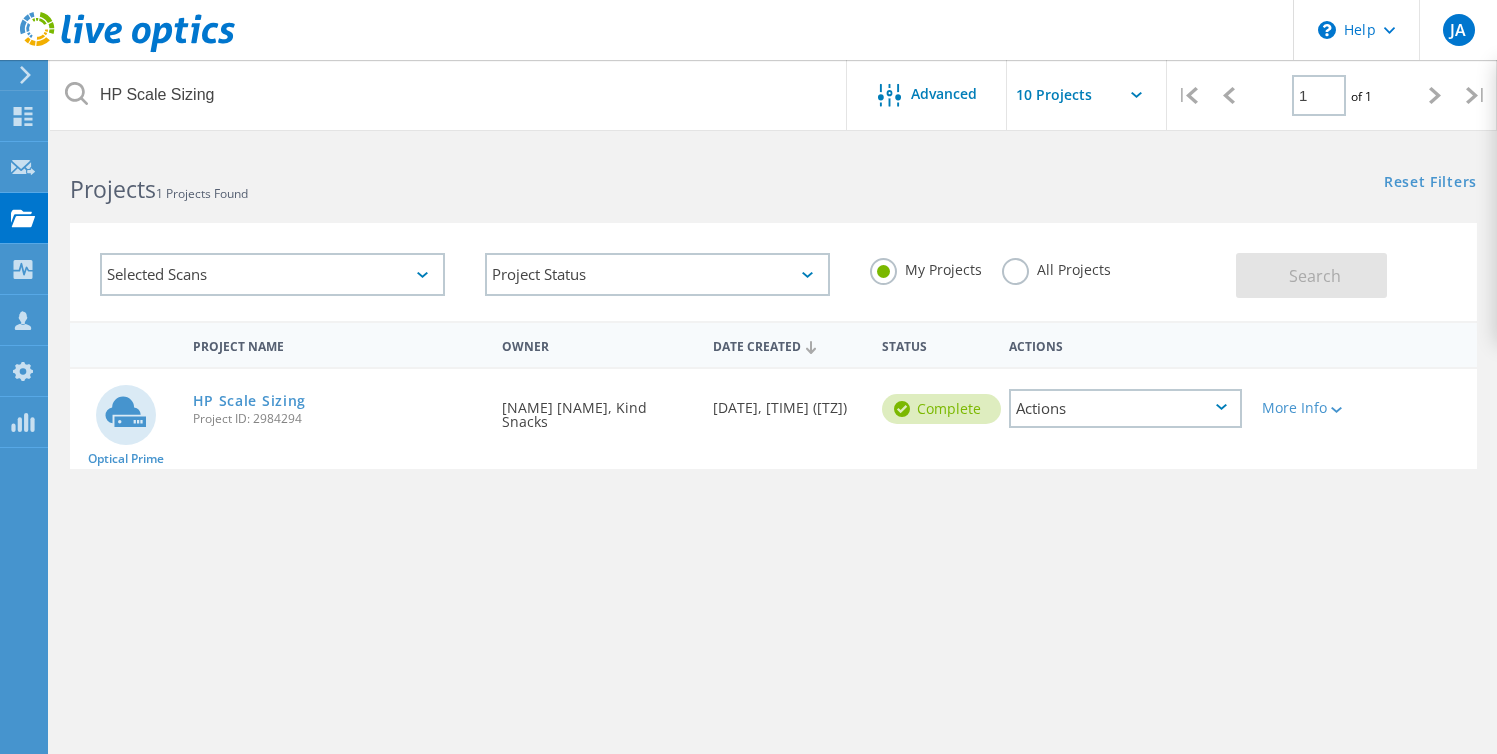 click on "All Projects" 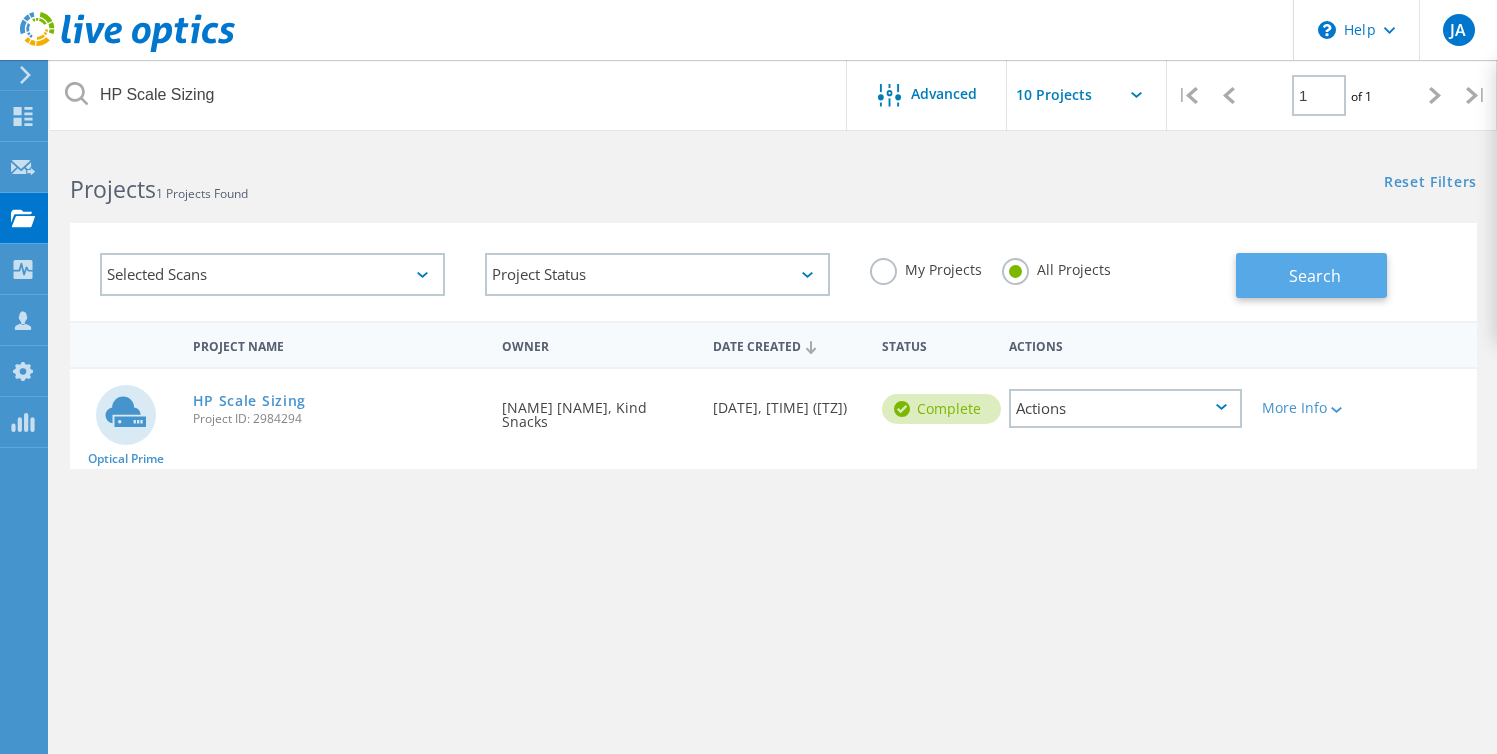 click on "Search" 